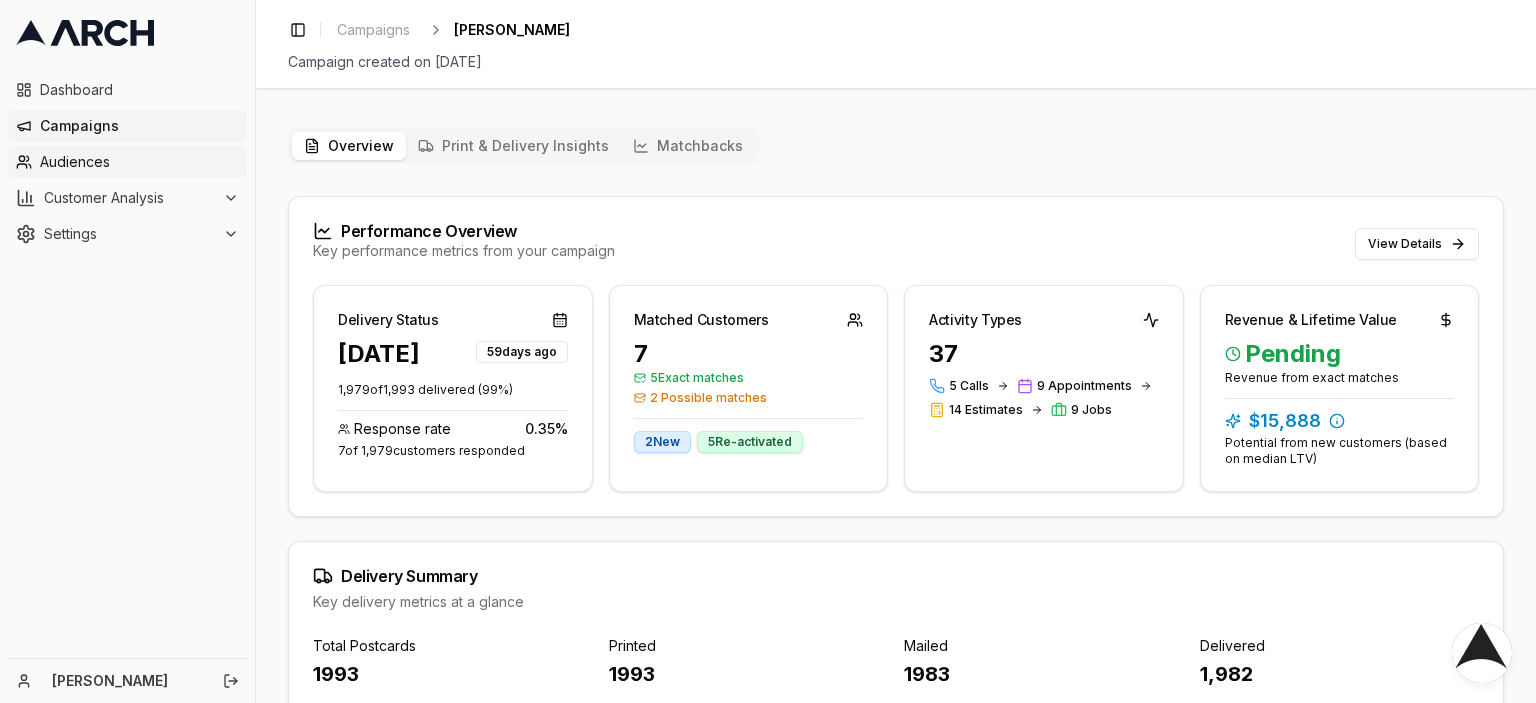 scroll, scrollTop: 0, scrollLeft: 0, axis: both 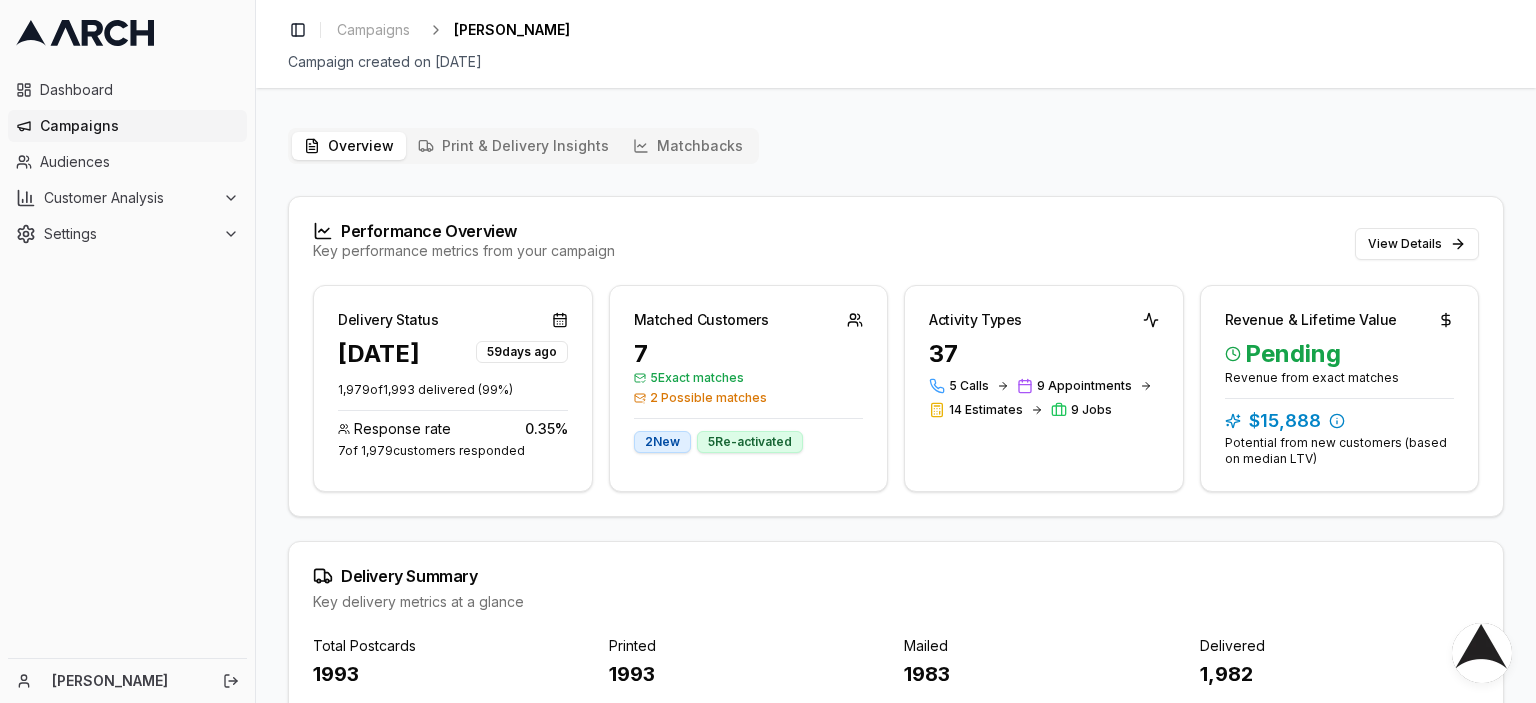 click on "Campaigns" at bounding box center (139, 126) 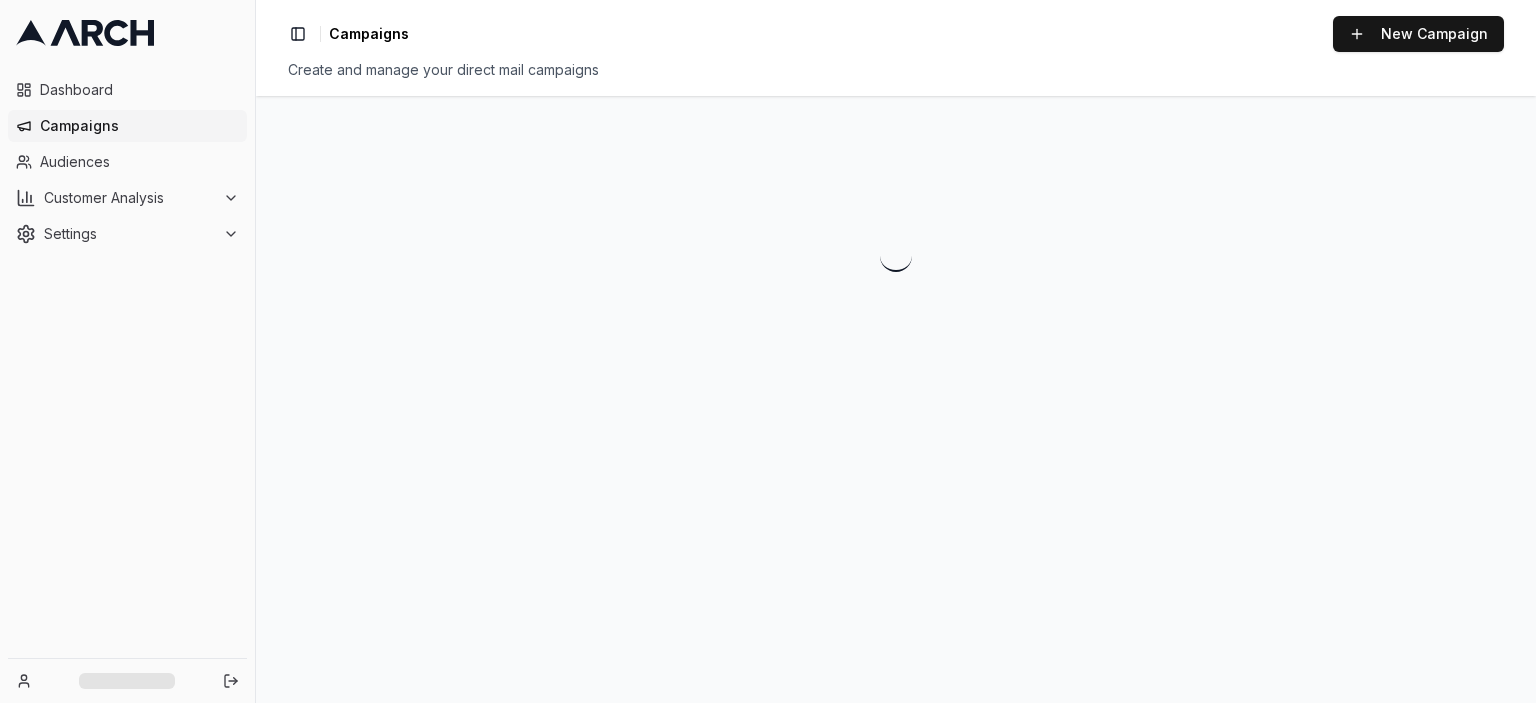 scroll, scrollTop: 0, scrollLeft: 0, axis: both 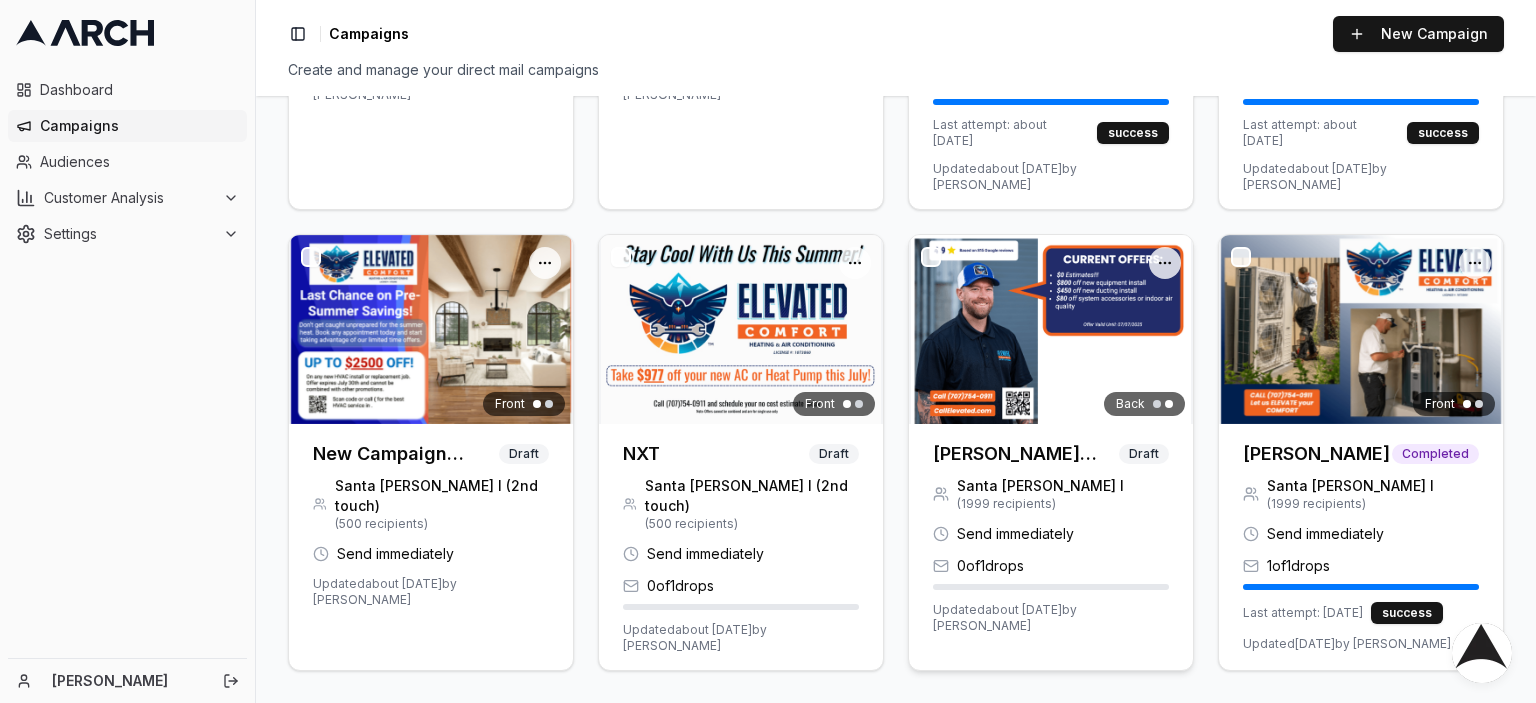 click at bounding box center [1051, 329] 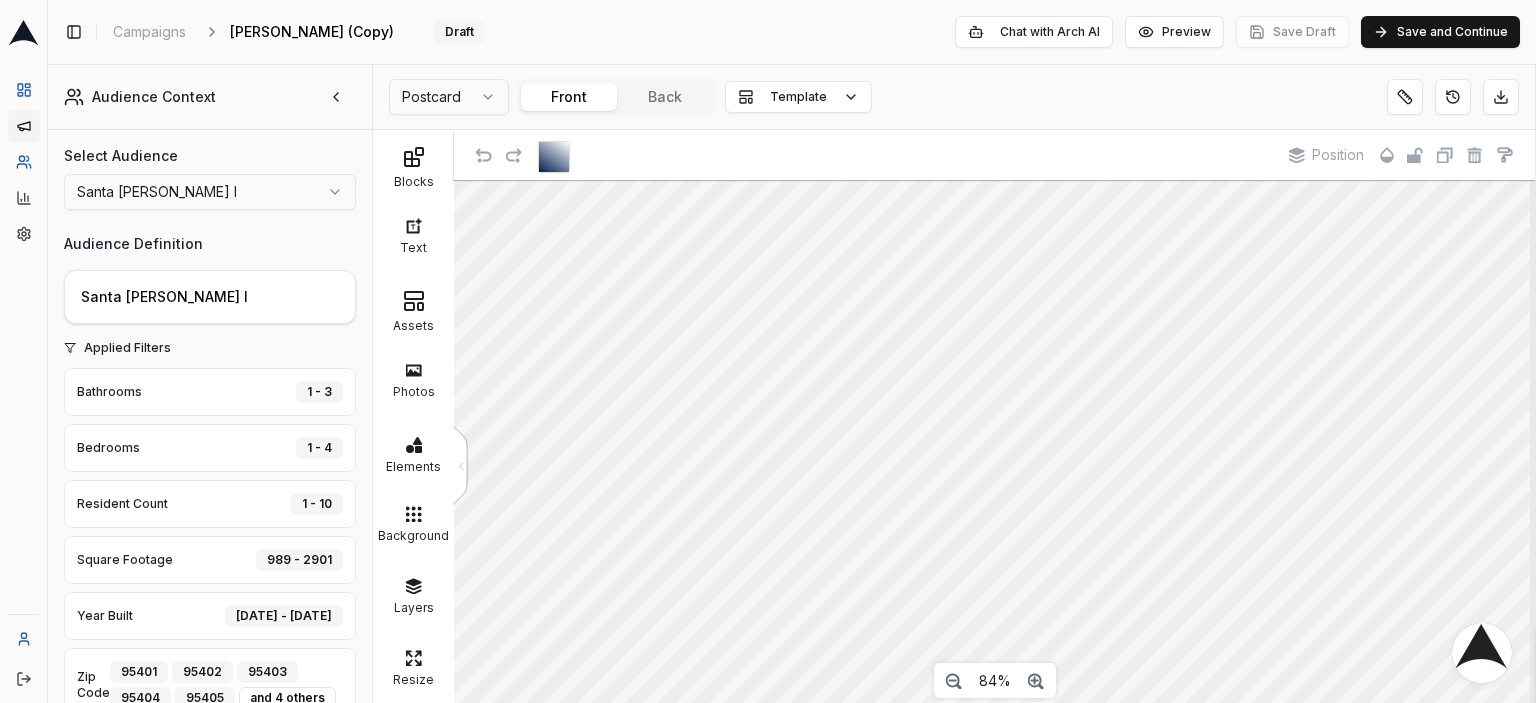scroll, scrollTop: 44, scrollLeft: 0, axis: vertical 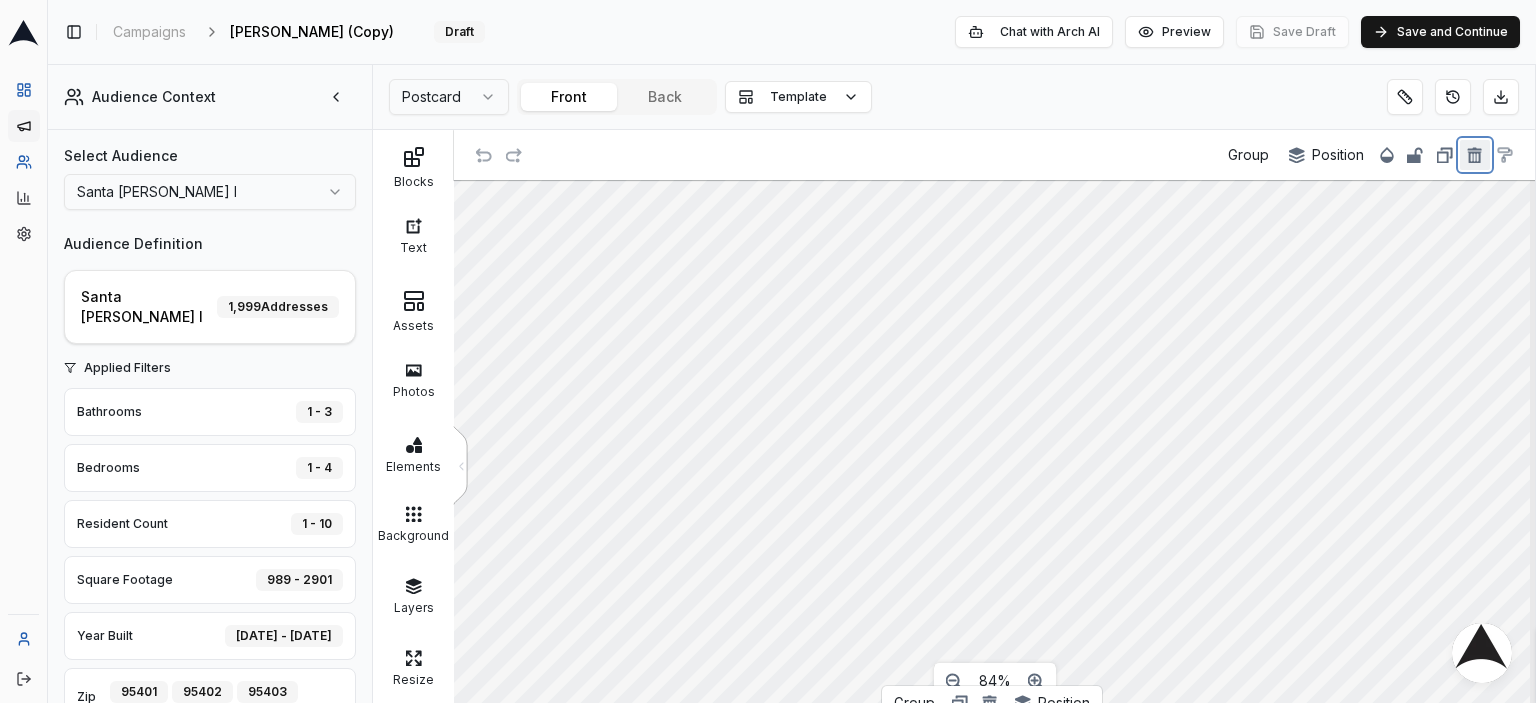click 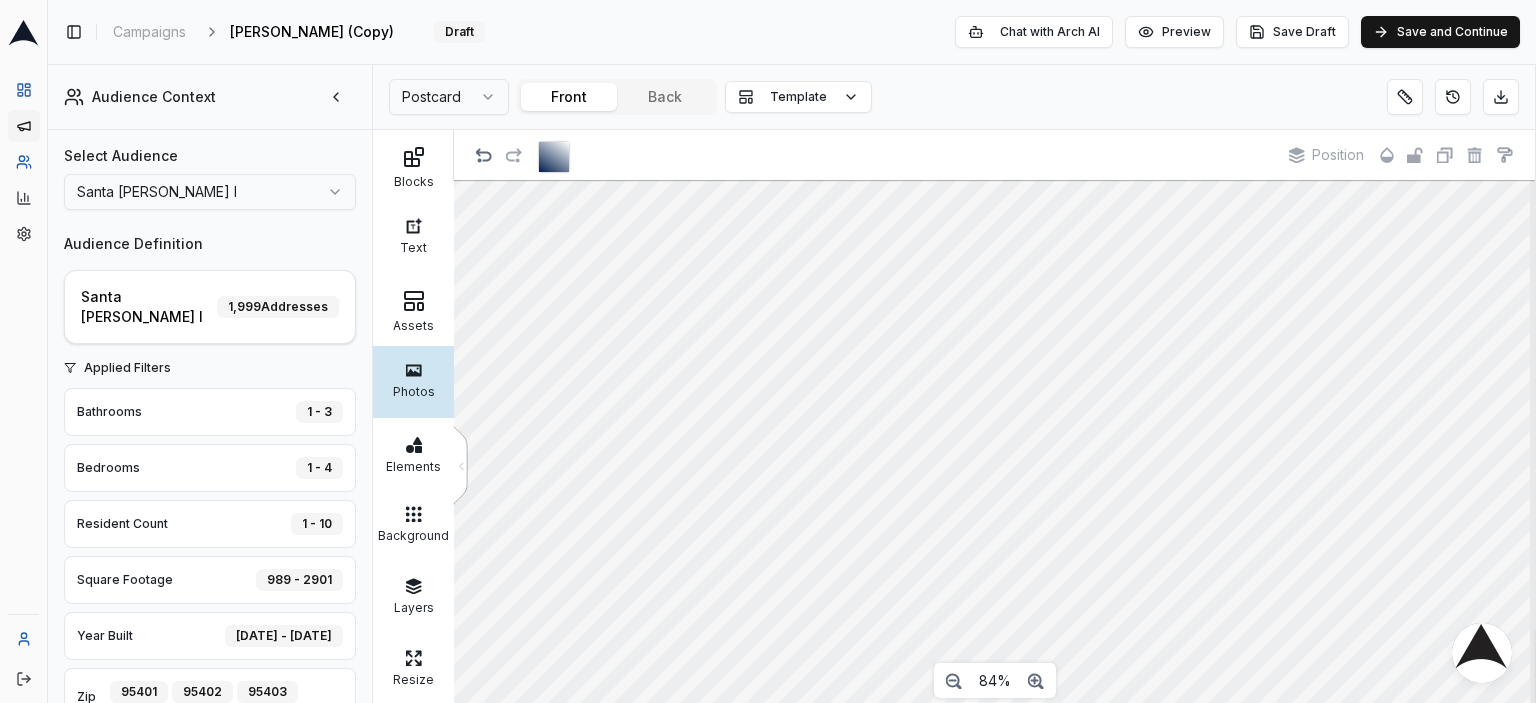 click on "Photos" at bounding box center (413, 389) 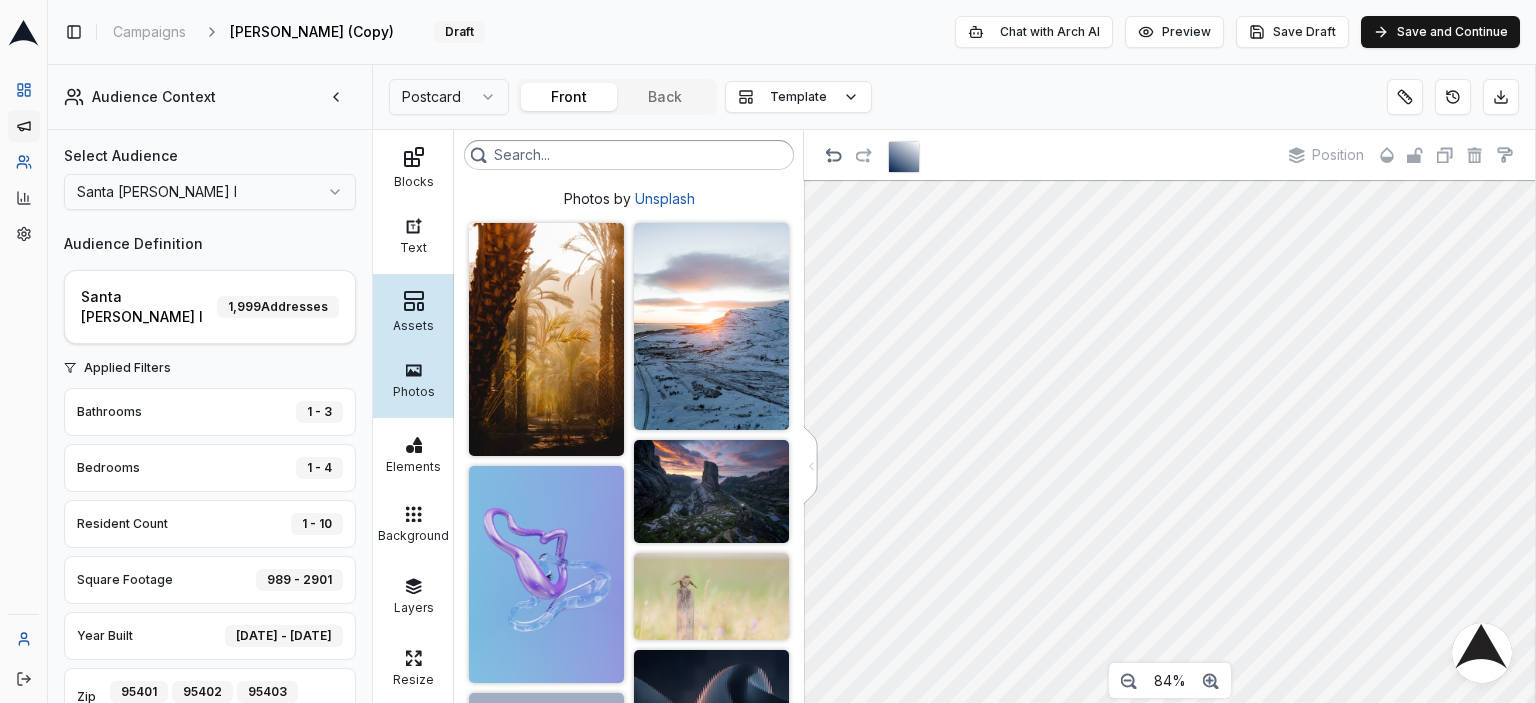 click on "Assets" at bounding box center [413, 323] 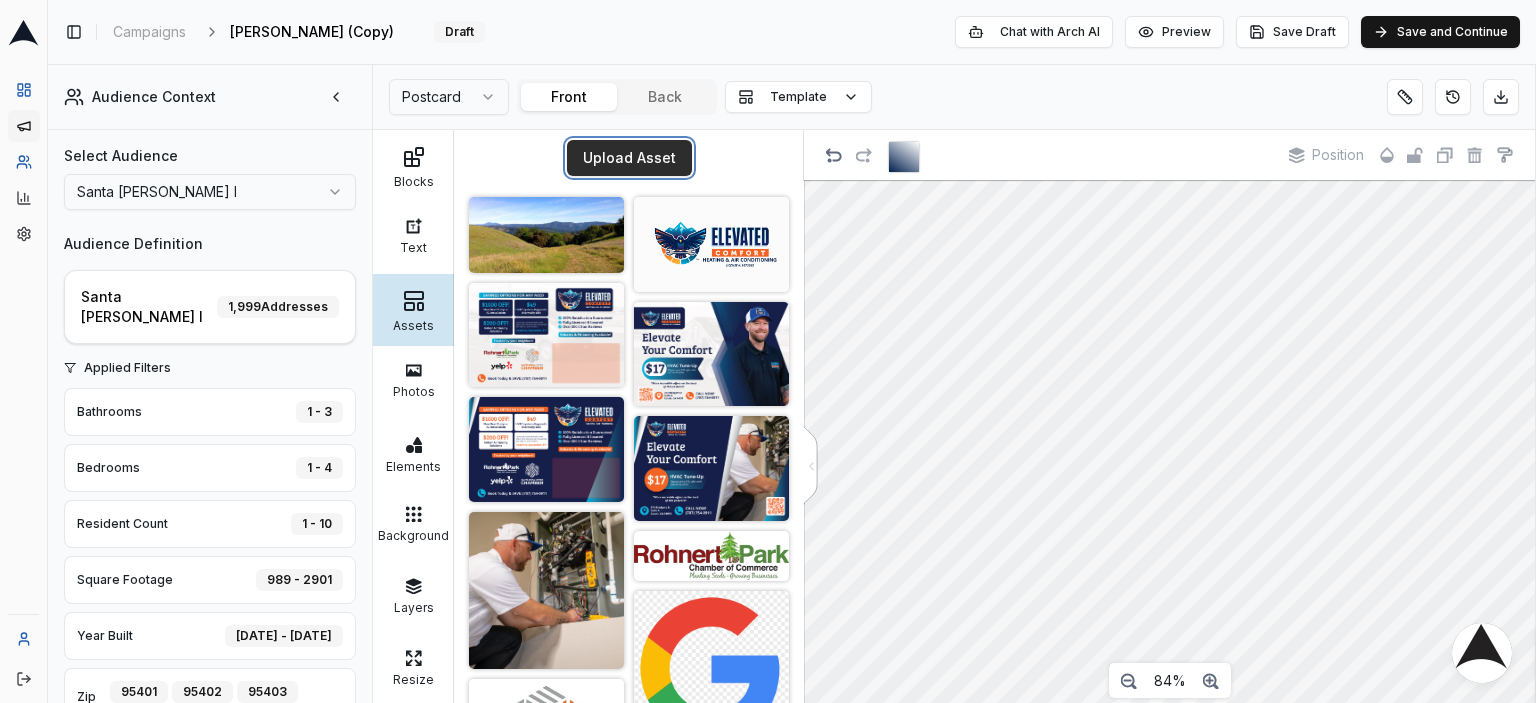 click on "Upload Asset" at bounding box center (629, 158) 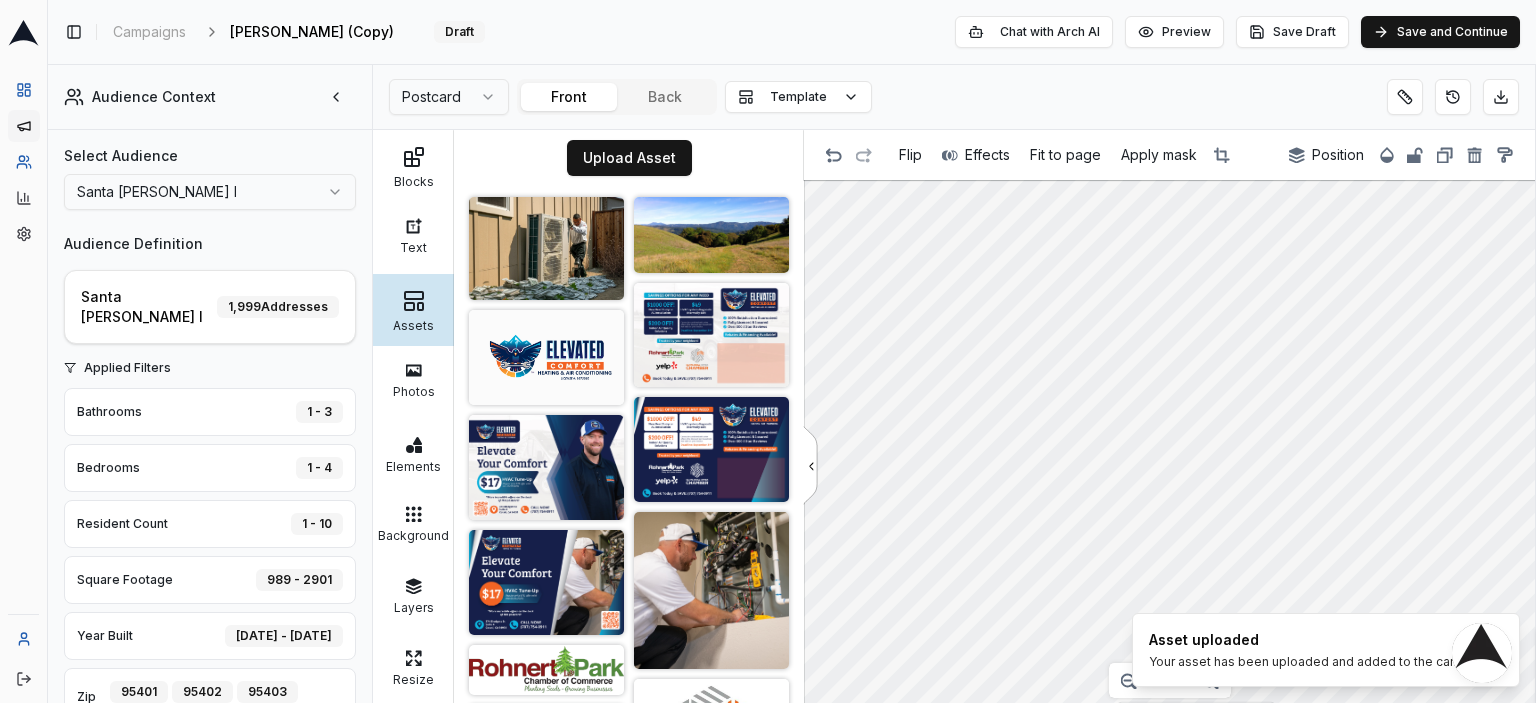 click 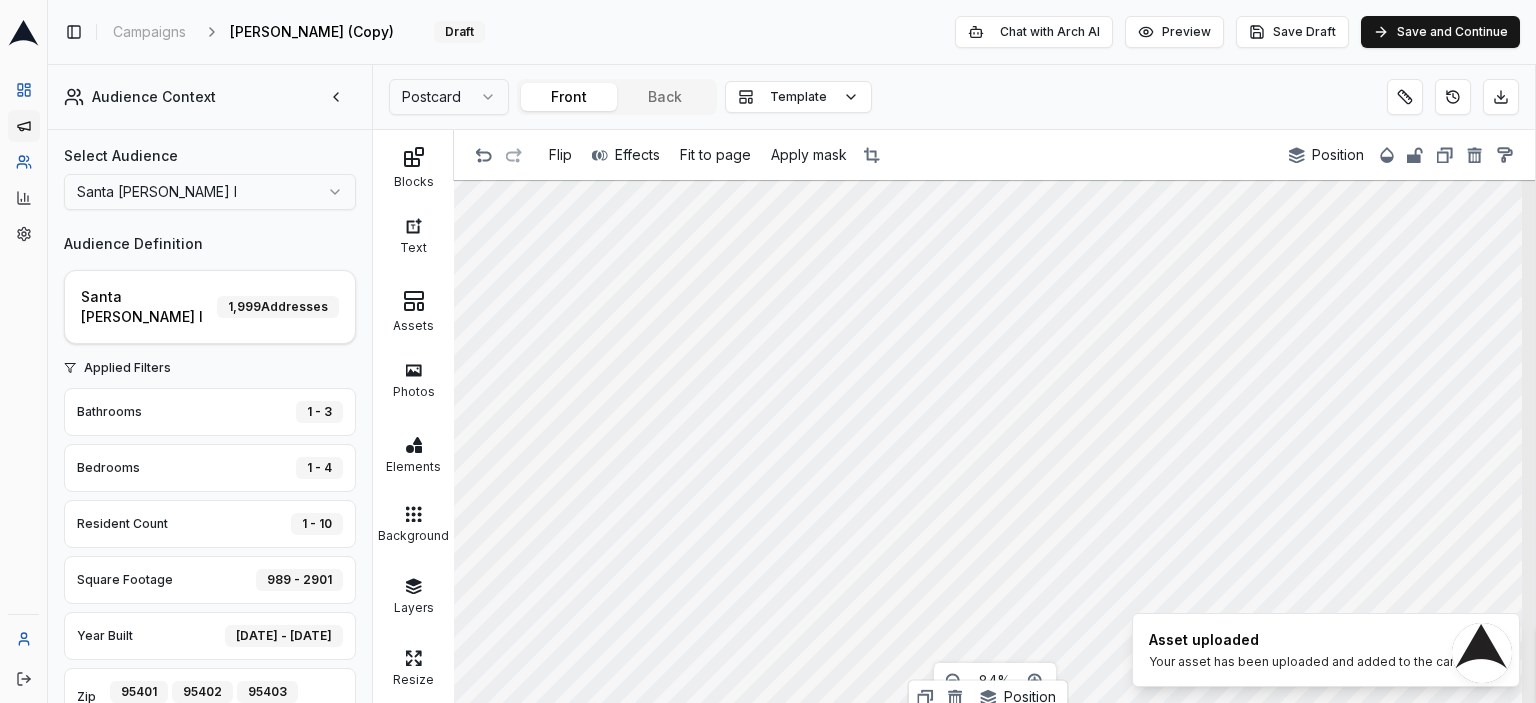 scroll, scrollTop: 0, scrollLeft: 0, axis: both 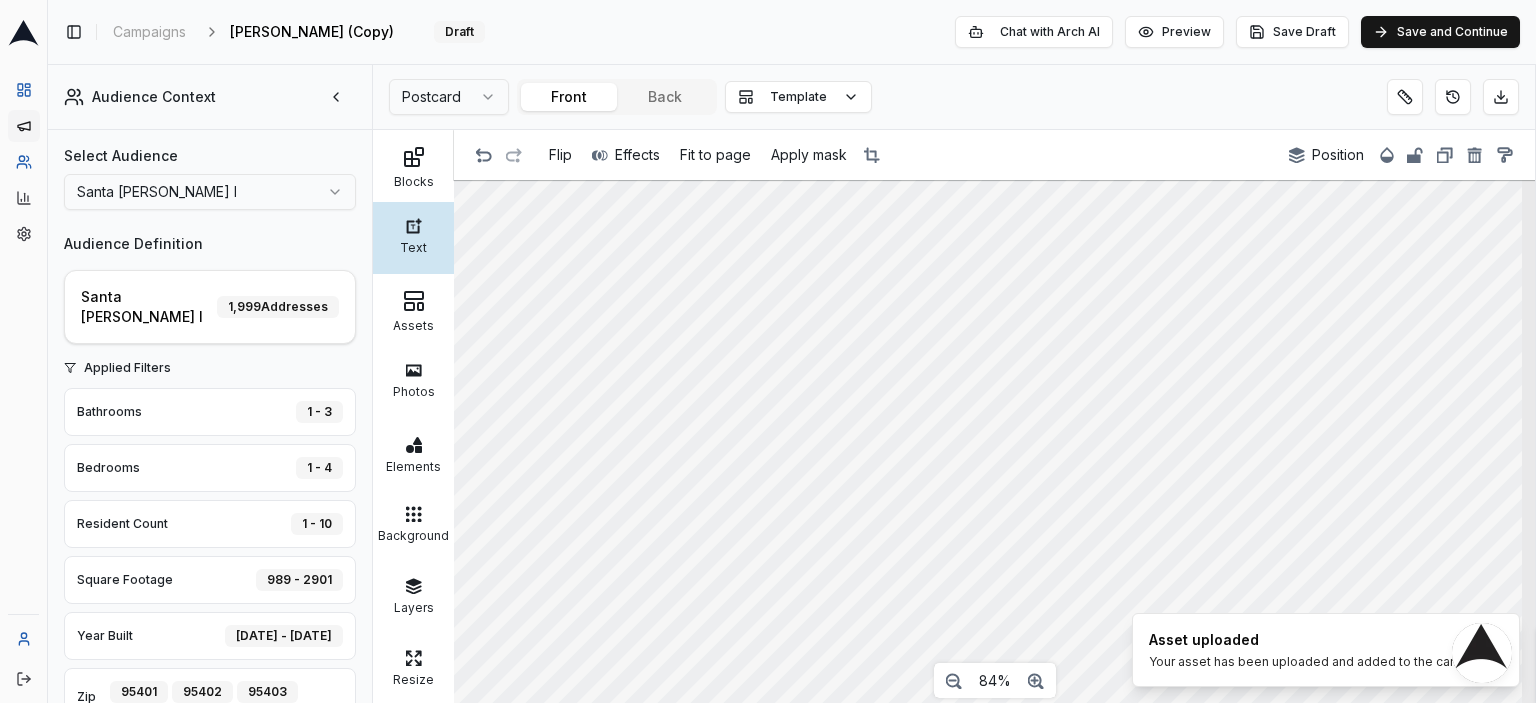 click on "Text" at bounding box center [413, 245] 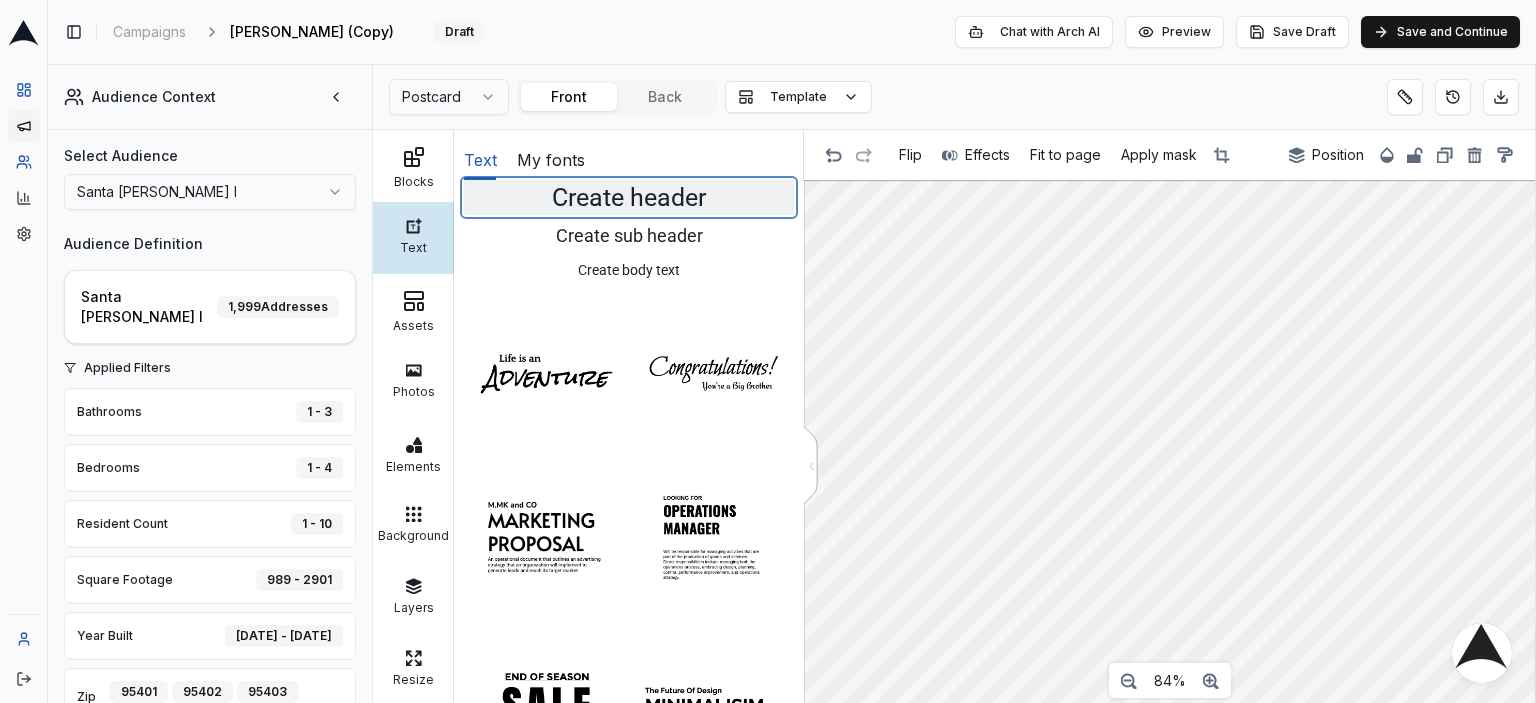 click on "Create header" at bounding box center [629, 198] 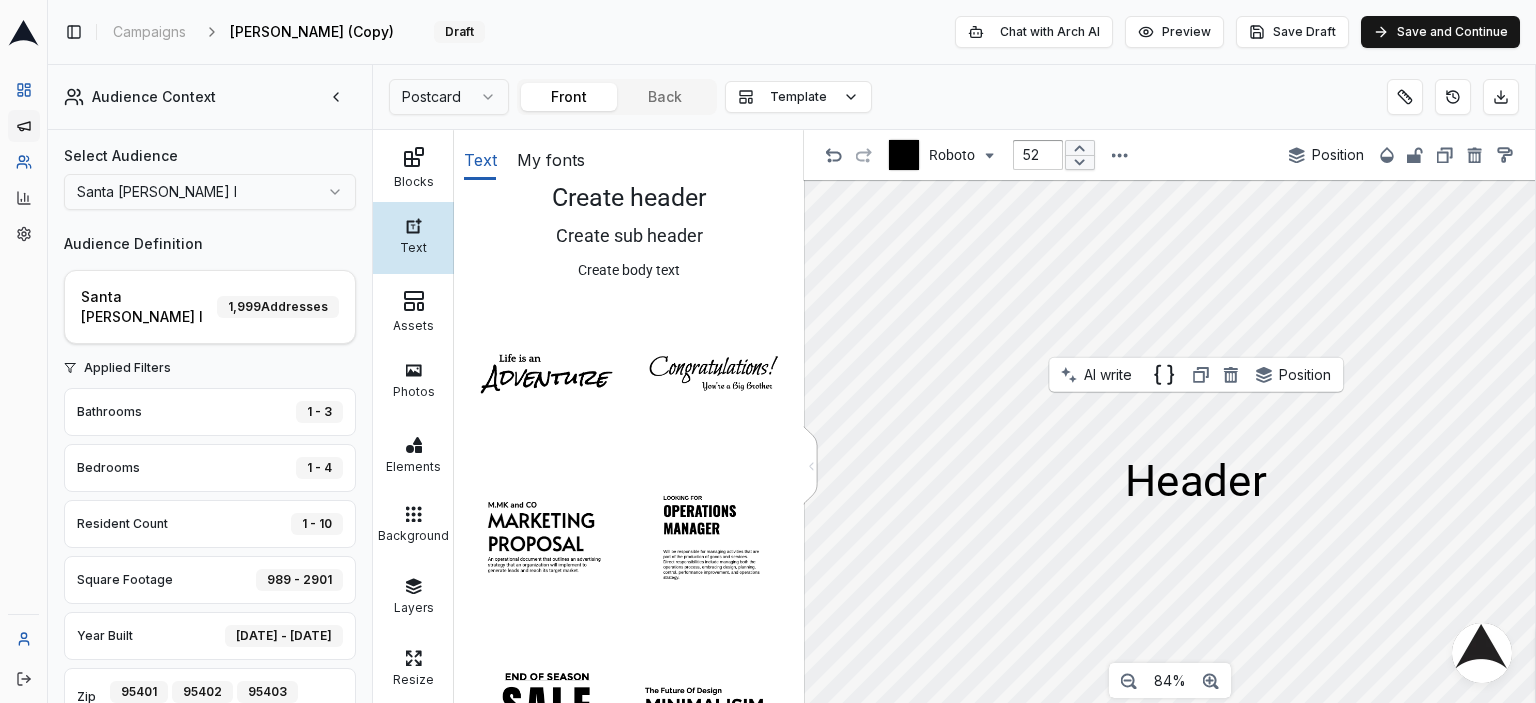 click on "Header" at bounding box center [1196, 486] 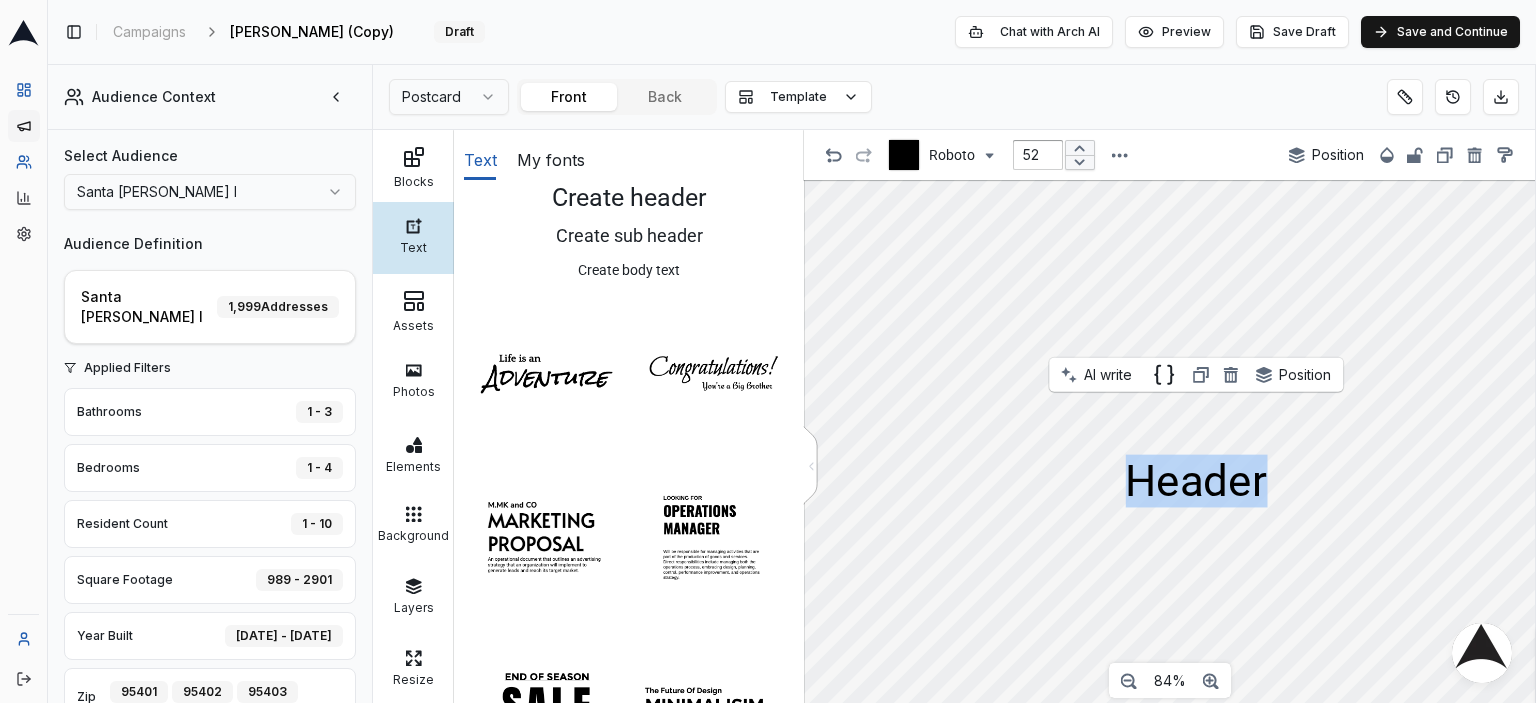 drag, startPoint x: 1300, startPoint y: 488, endPoint x: 1120, endPoint y: 491, distance: 180.025 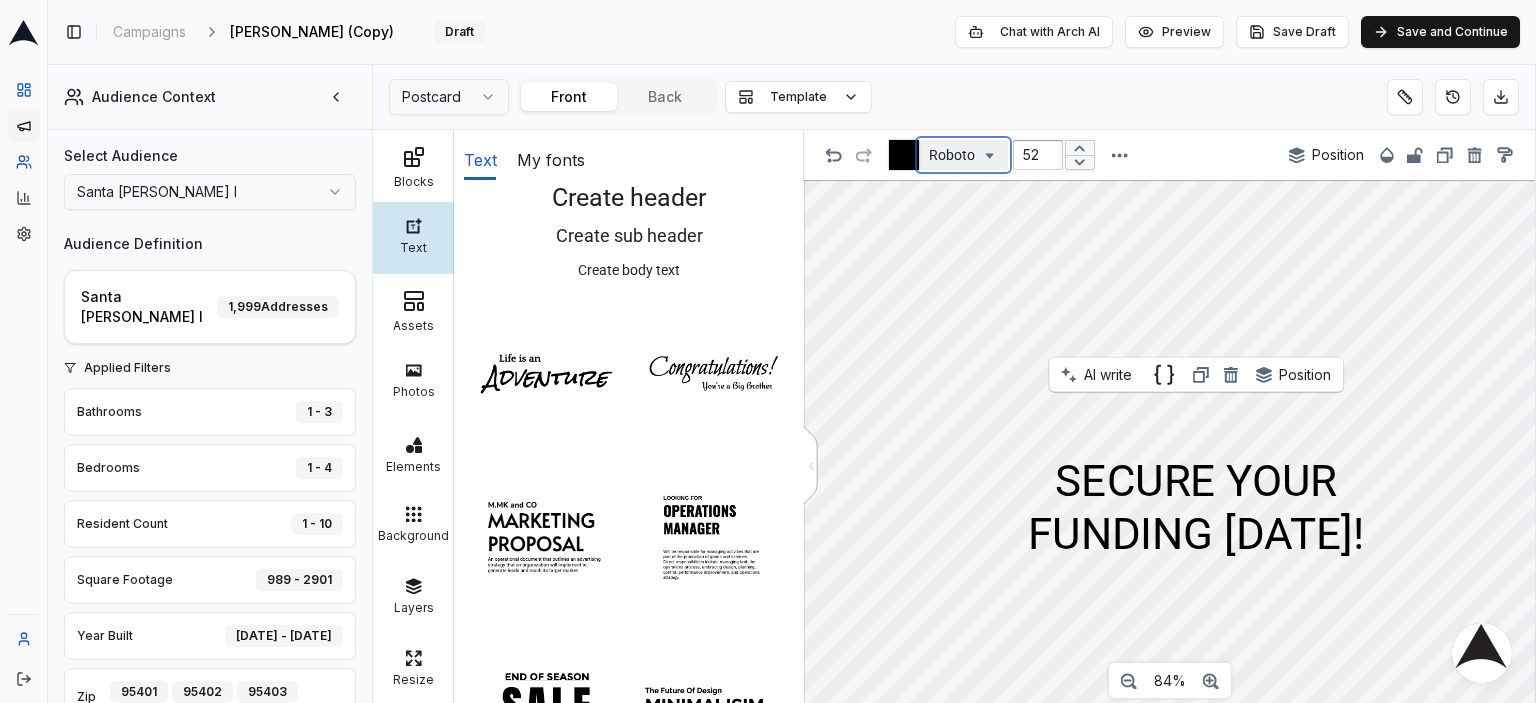 click on "Roboto" at bounding box center (952, 155) 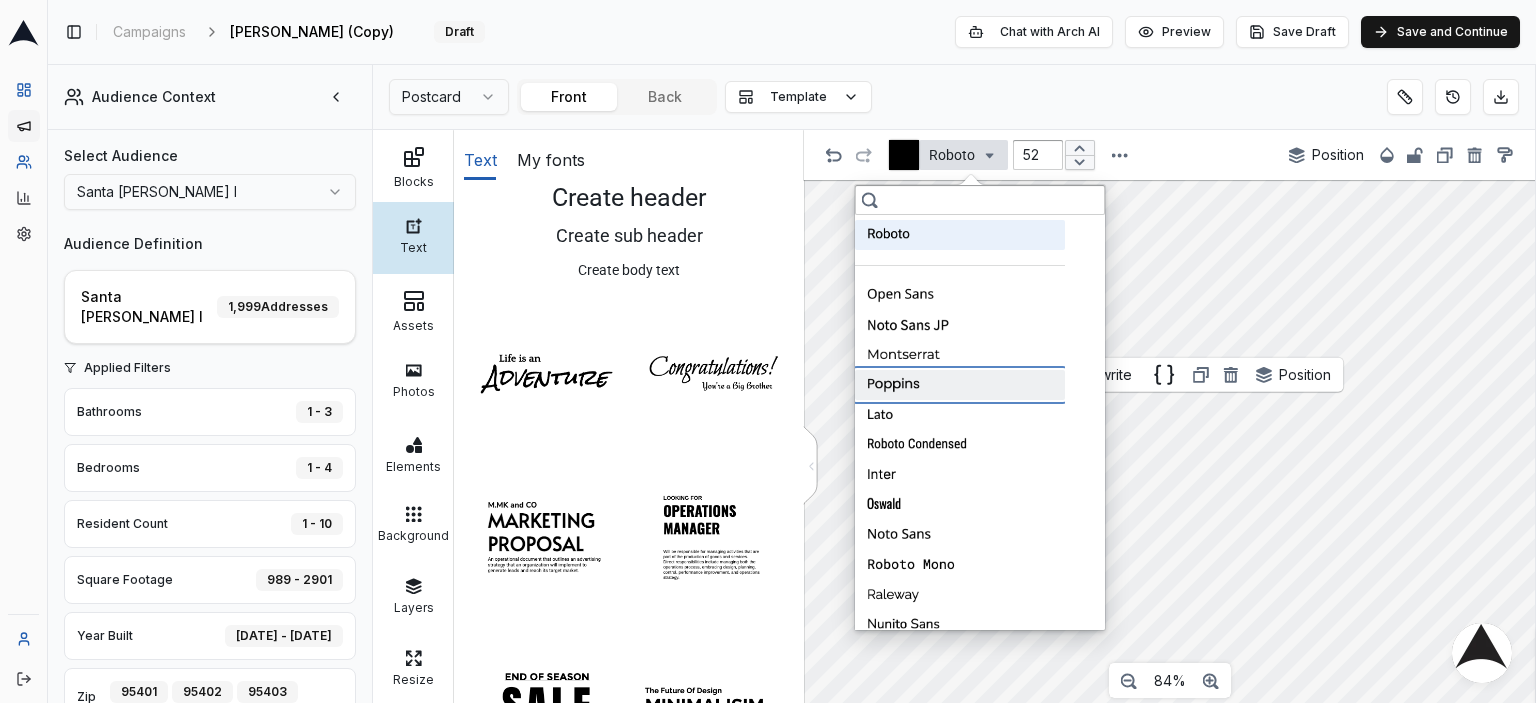click at bounding box center (960, 385) 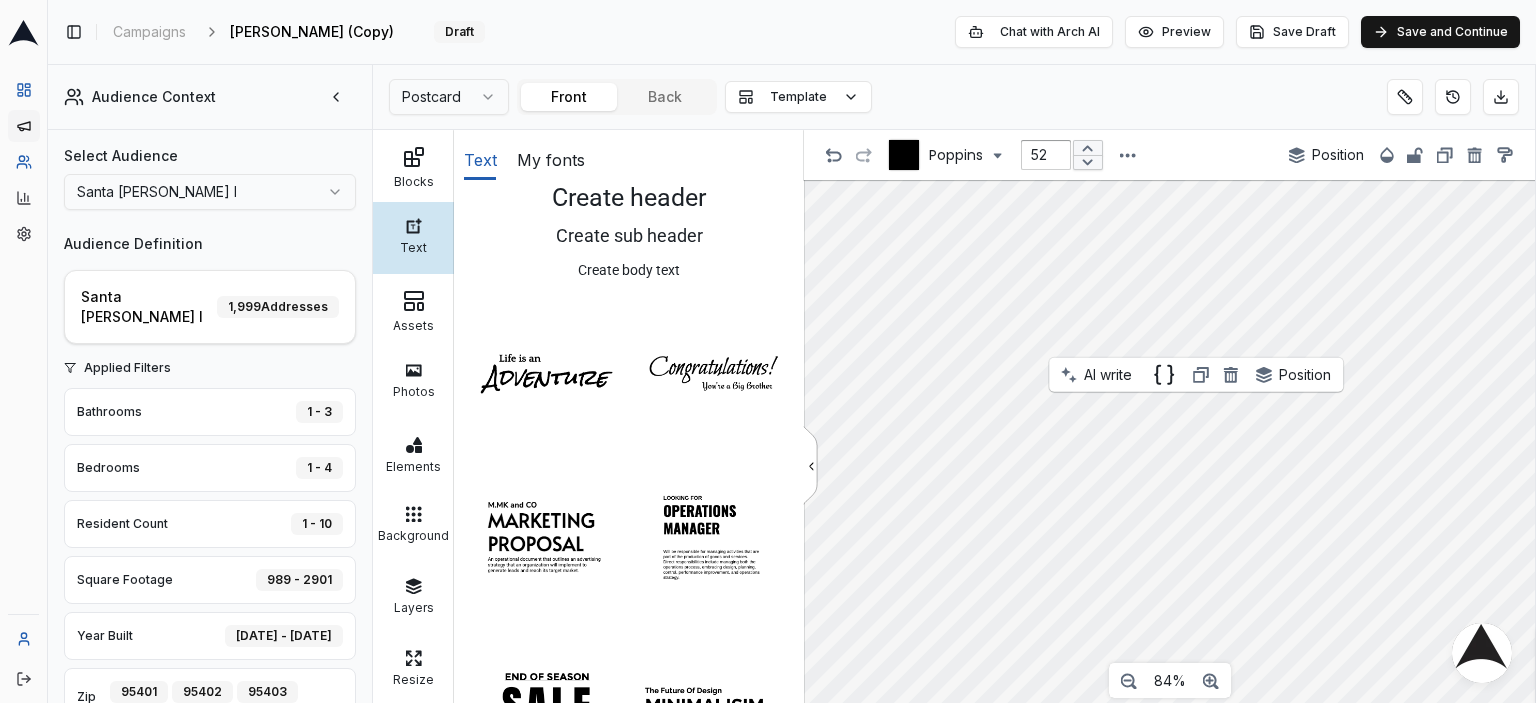 click on "<" at bounding box center [810, 464] 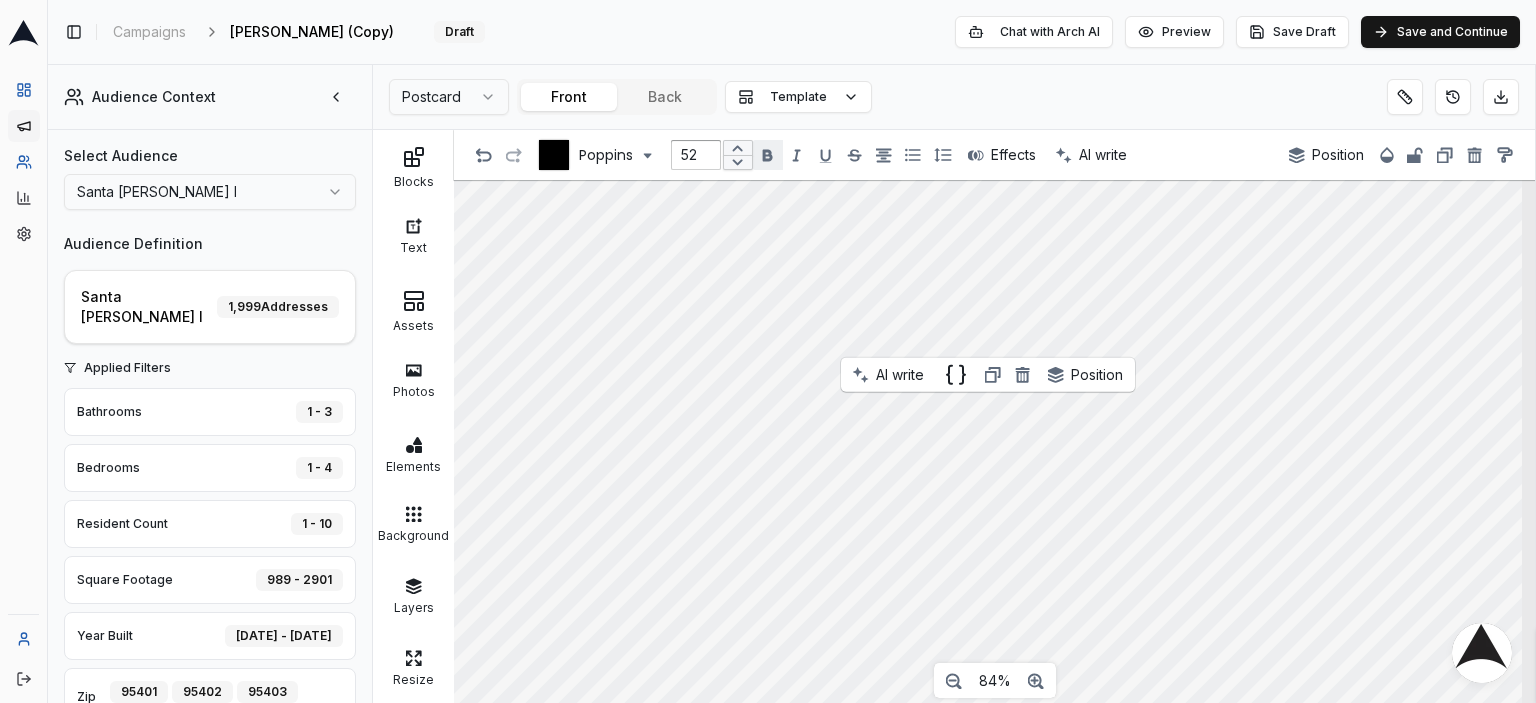click 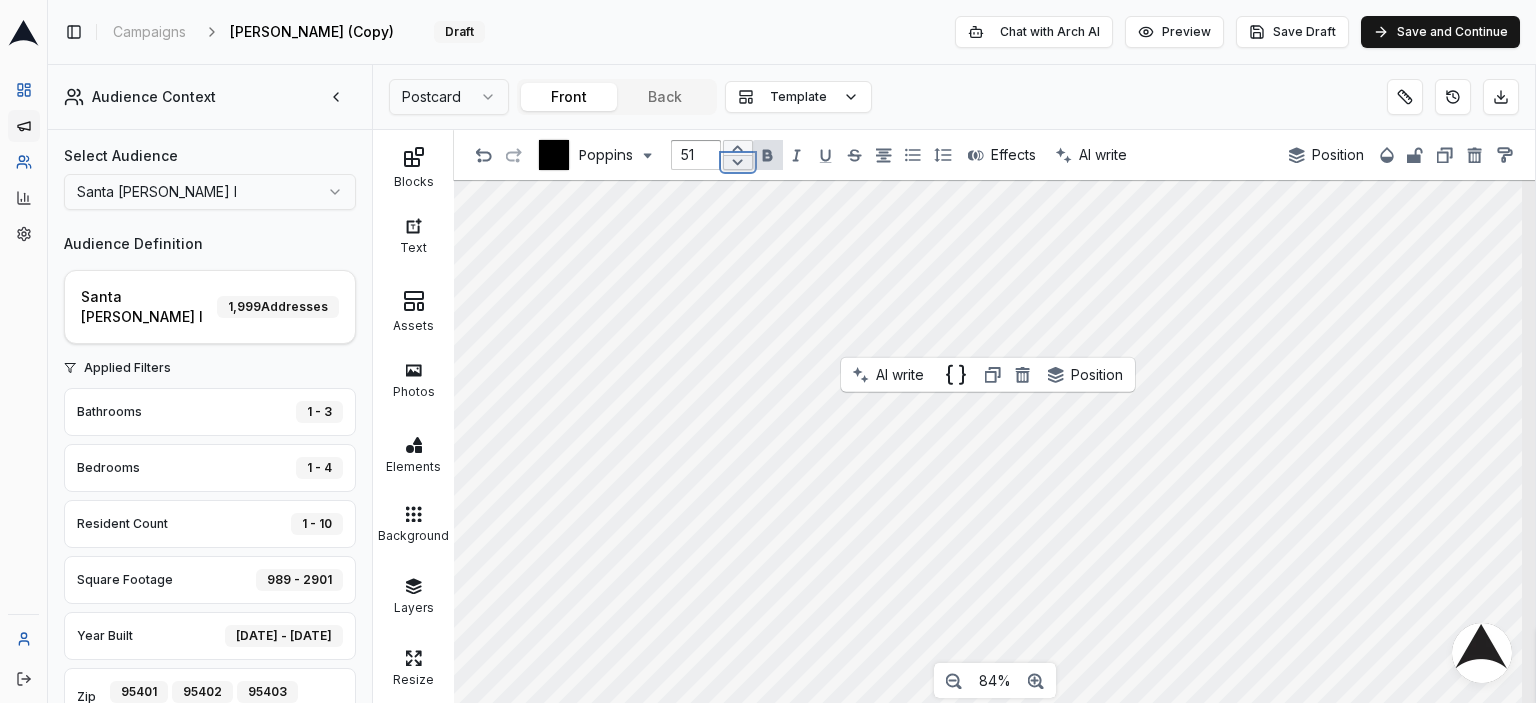 click 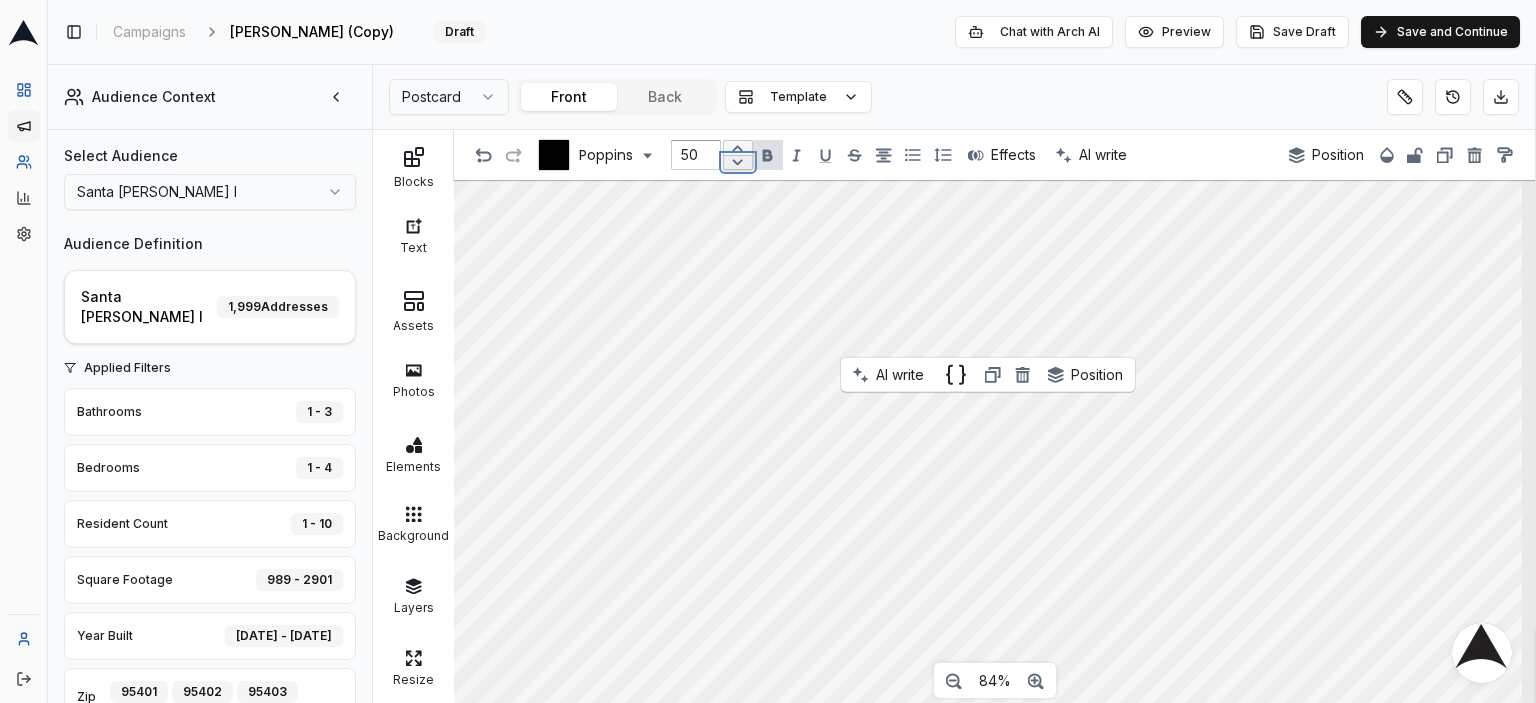 click 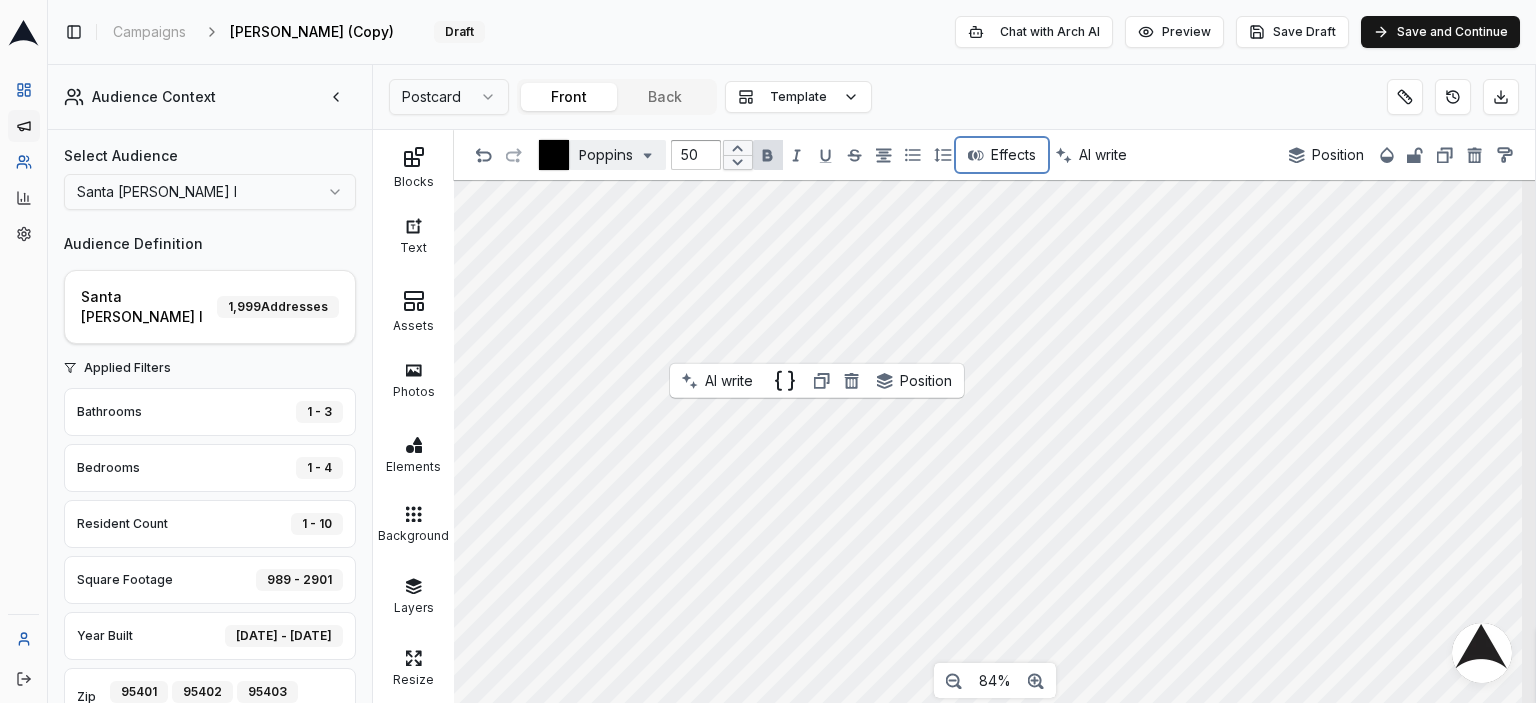 click on "Effects" at bounding box center [1013, 155] 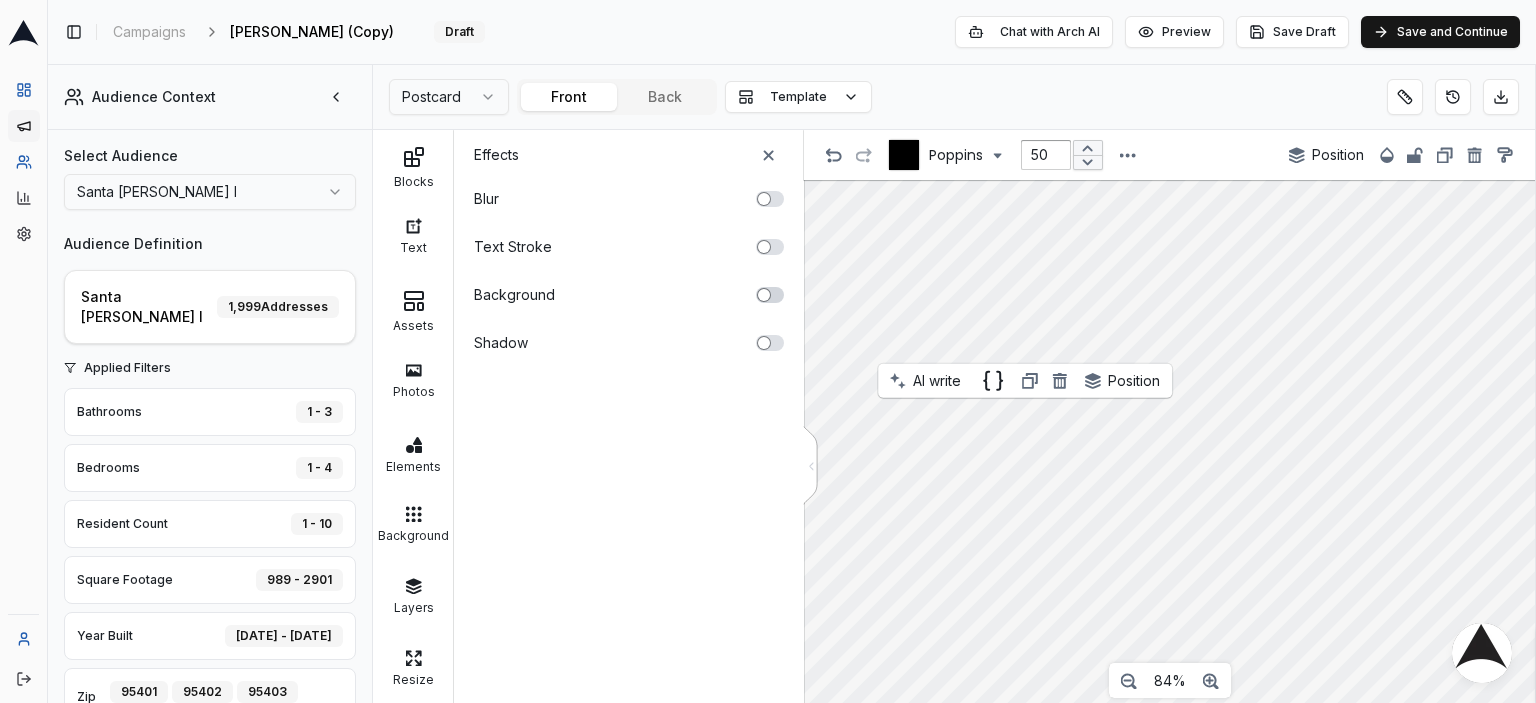 click at bounding box center (770, 295) 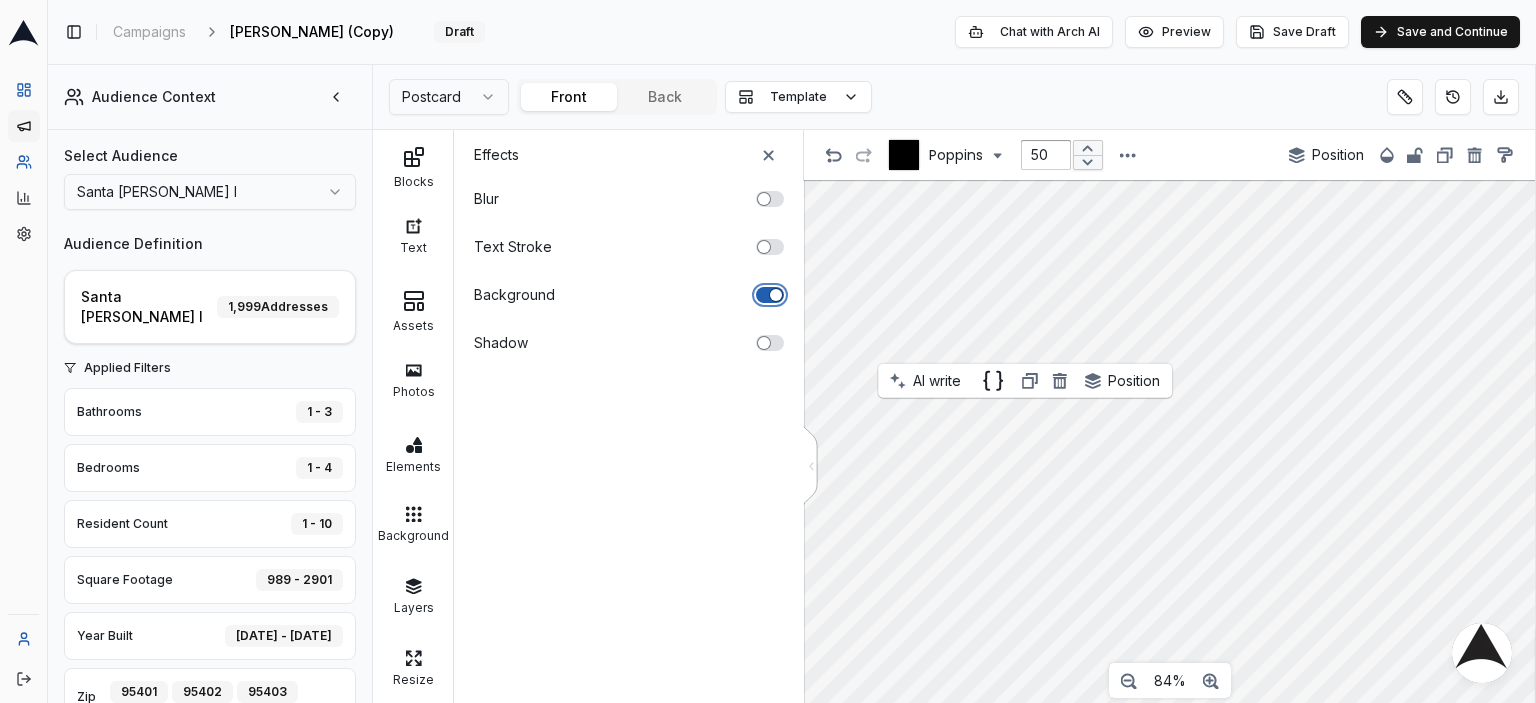checkbox on "true" 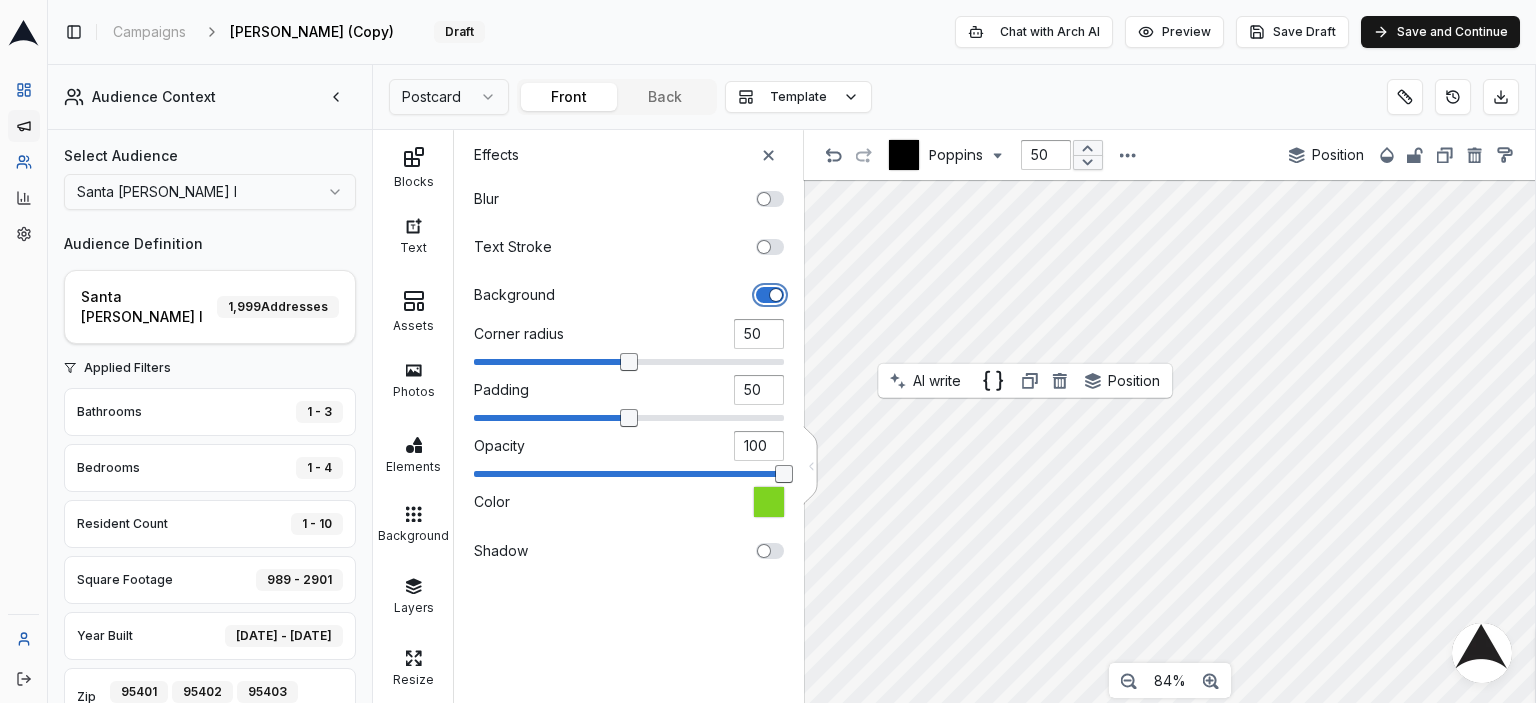 click at bounding box center [769, 502] 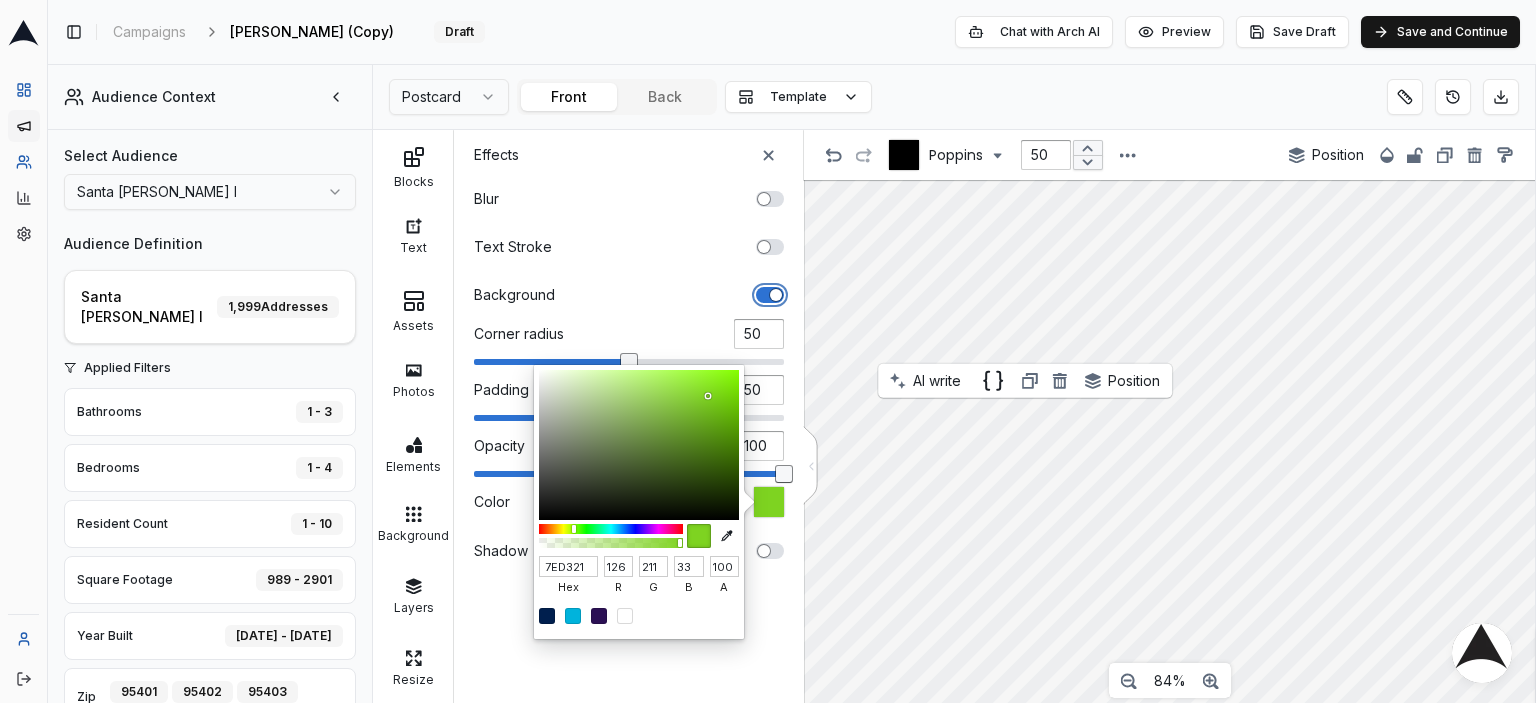 click at bounding box center [599, 616] 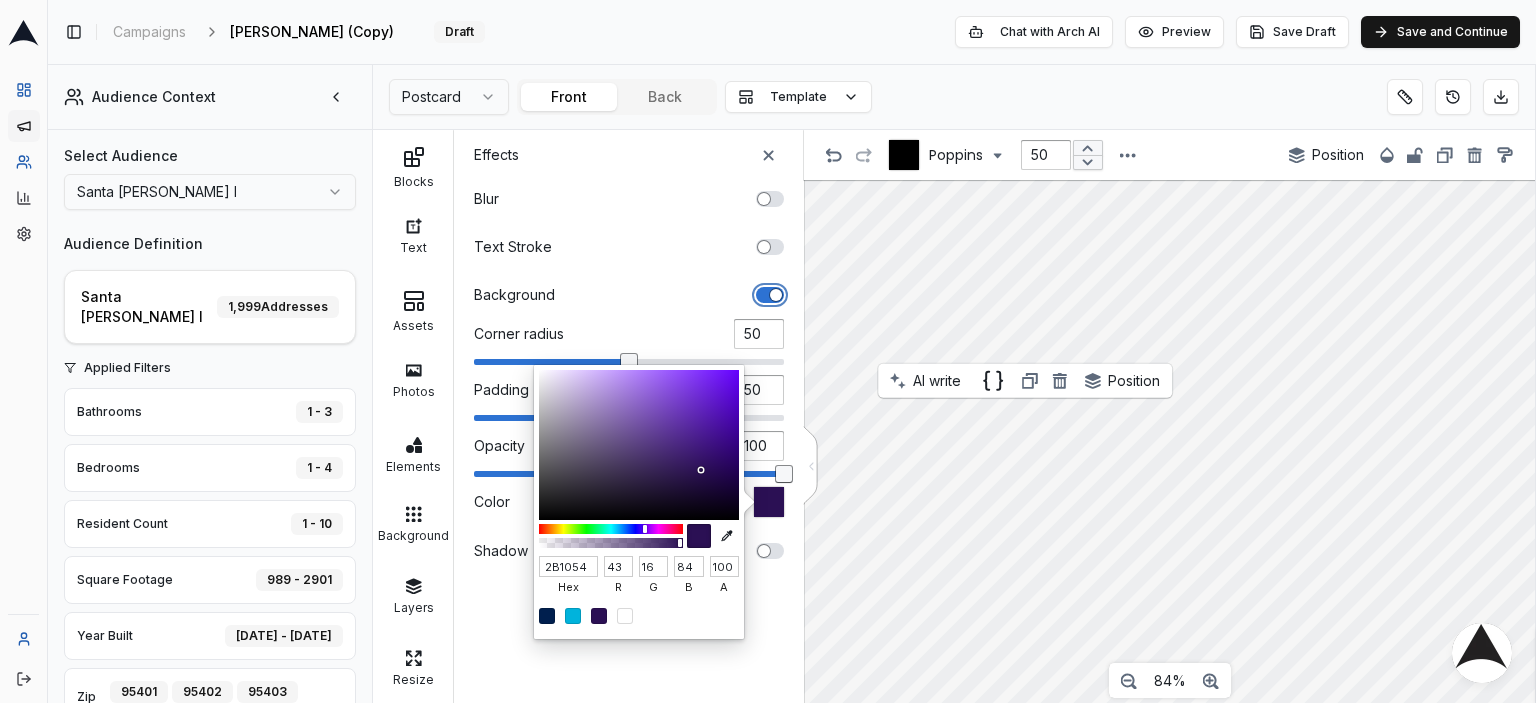 click at bounding box center [547, 616] 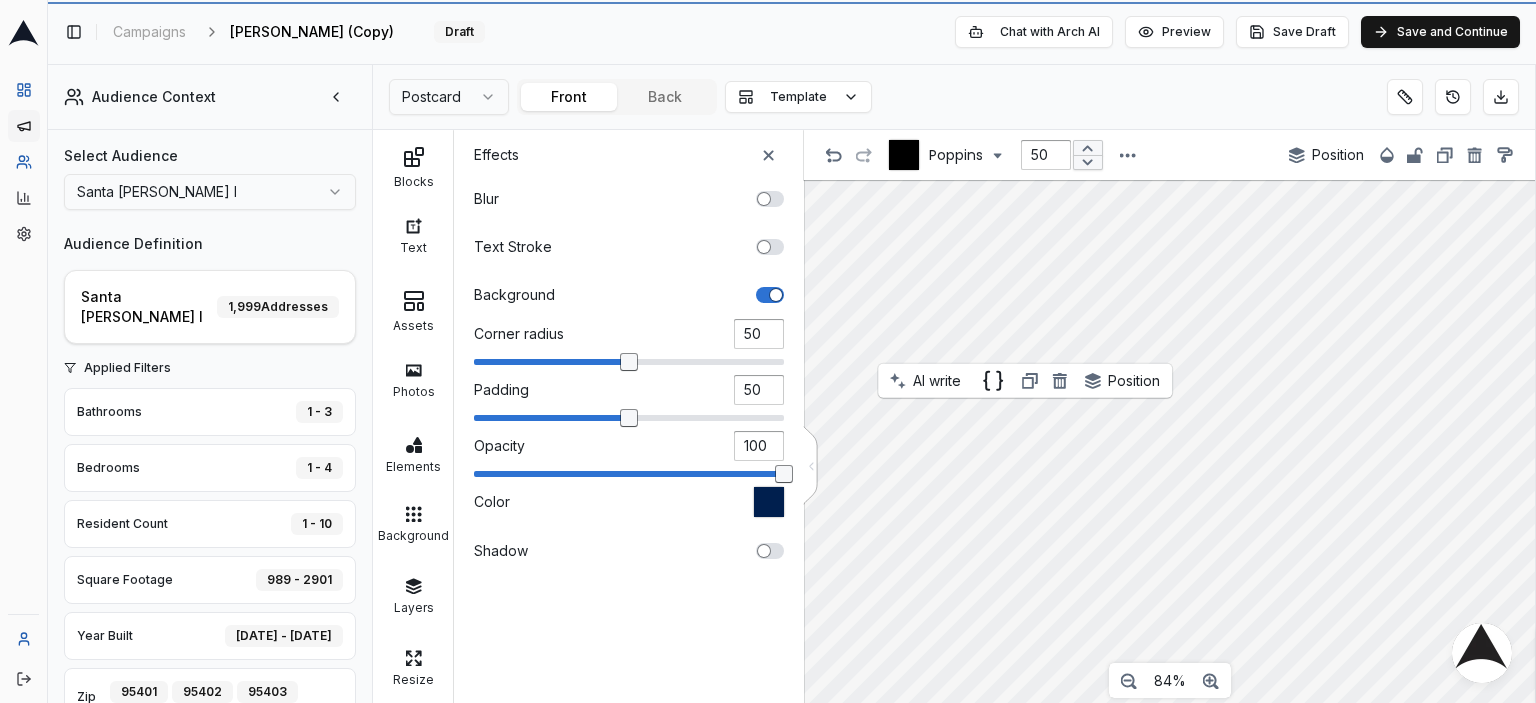 click on "Dashboard Campaigns Audiences Customer Analysis Settings Toggle Sidebar Campaigns ROSA I (Copy) Edit Draft Chat with Arch AI Preview Save Draft Save and Continue Audience Context Select Audience Santa Rosa I Audience Definition Santa Rosa I 1,999  Addresses Applied Filters Bathrooms 1 - 3 Bedrooms 1 - 4 Resident Count 1 - 10 Square Footage 989 - 2901 Year Built 1960 - 2007 Zip Code 95401 95402 95403 95404 95405 and 4 others Property Insights Property Characteristics Avg. Home Age 44 years Last HVAC Install 0 years ago Avg. Home Size 1,791 sq ft Service History Overall Permit Activity (1yr) Overall Permit Activity (5yr) HVAC Permit Holders w/ 1yr Activity HVAC Permit Holders w/ 5yr Activity Non-HVAC Permit Holders w/ 1yr Activity Non-HVAC Permit Holders w/ 5yr Activity Demographics & Property Value Avg. Income Range Avg. Property Value Postcard Front Back Template Blocks Text Assets Photos Elements Background Layers Resize Effects Blur Text Stroke Background Corner radius 50 Padding 50 Opacity 100 Color Shadow" at bounding box center [768, 351] 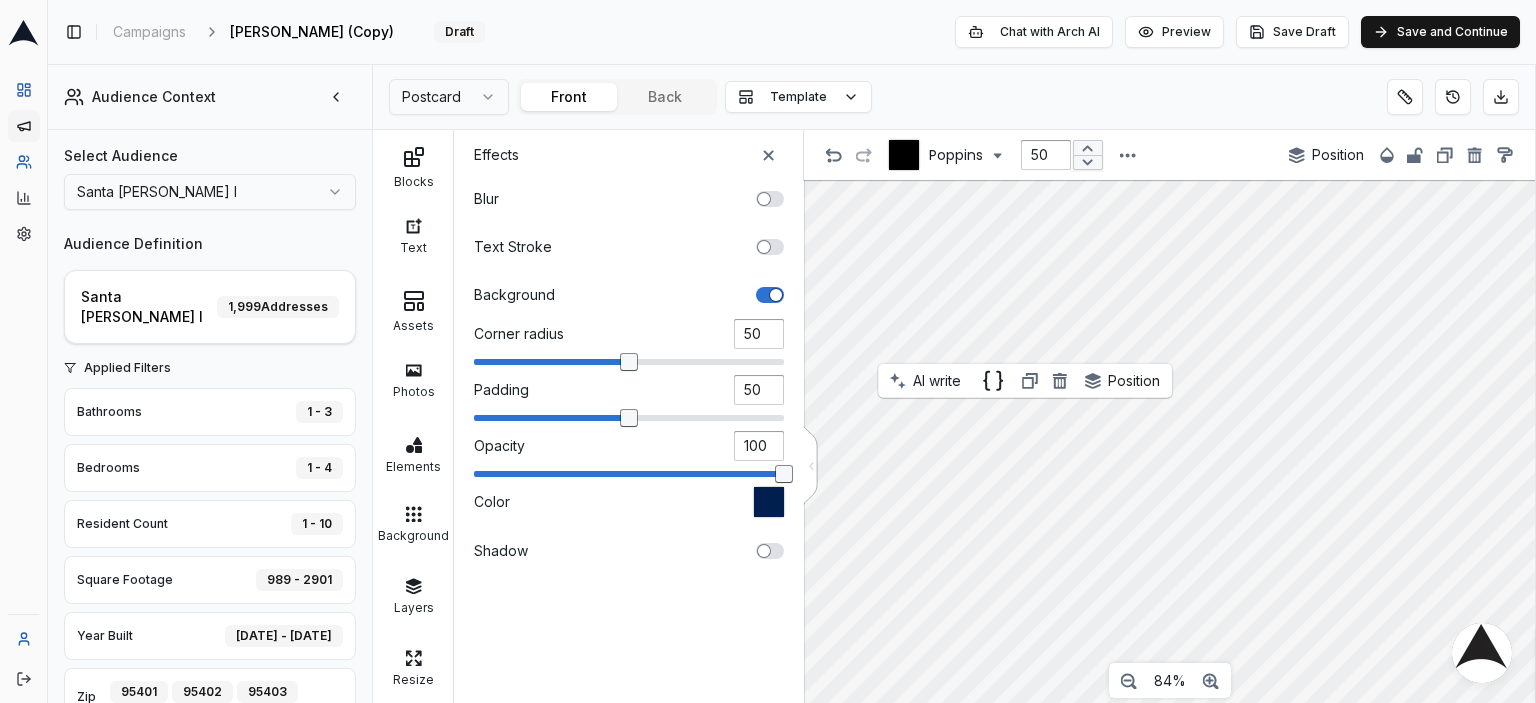click at bounding box center [904, 155] 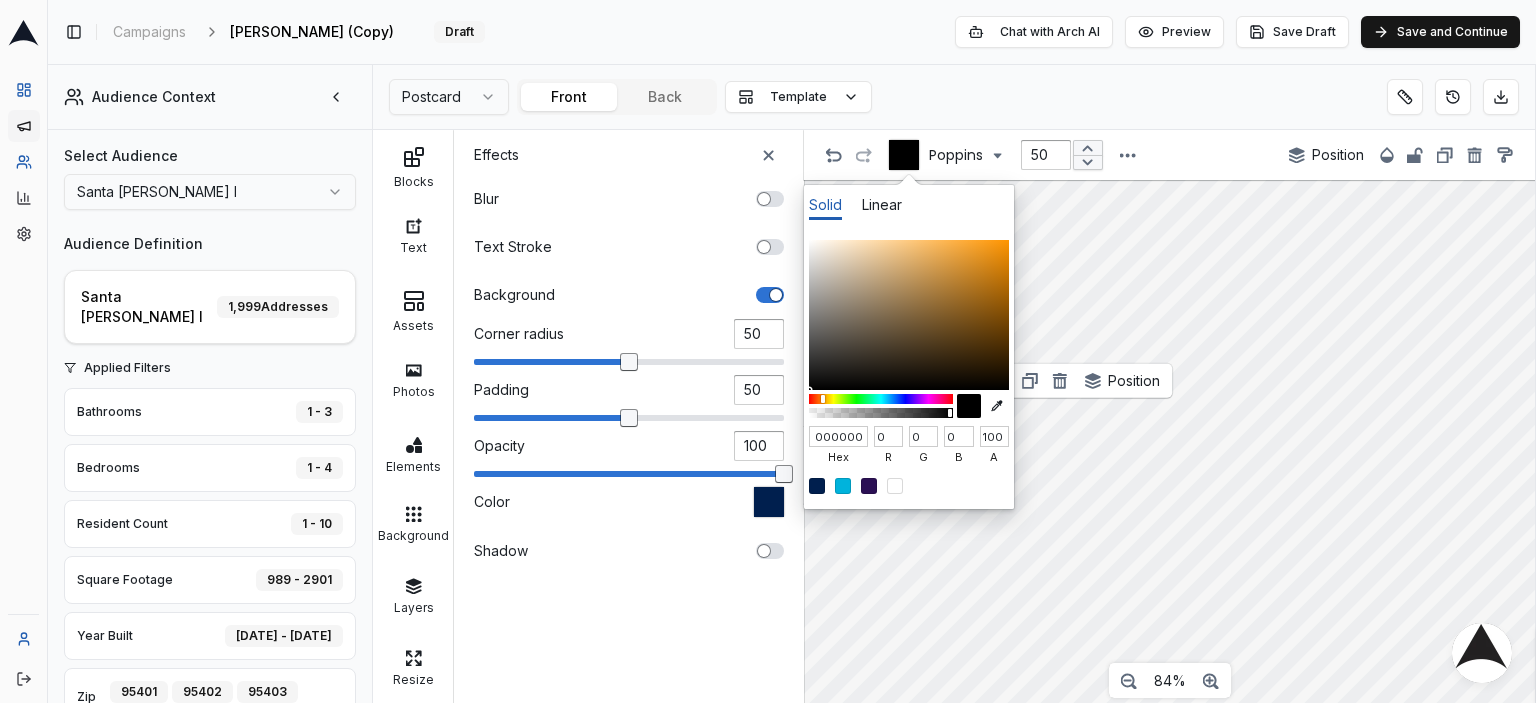click at bounding box center [881, 399] 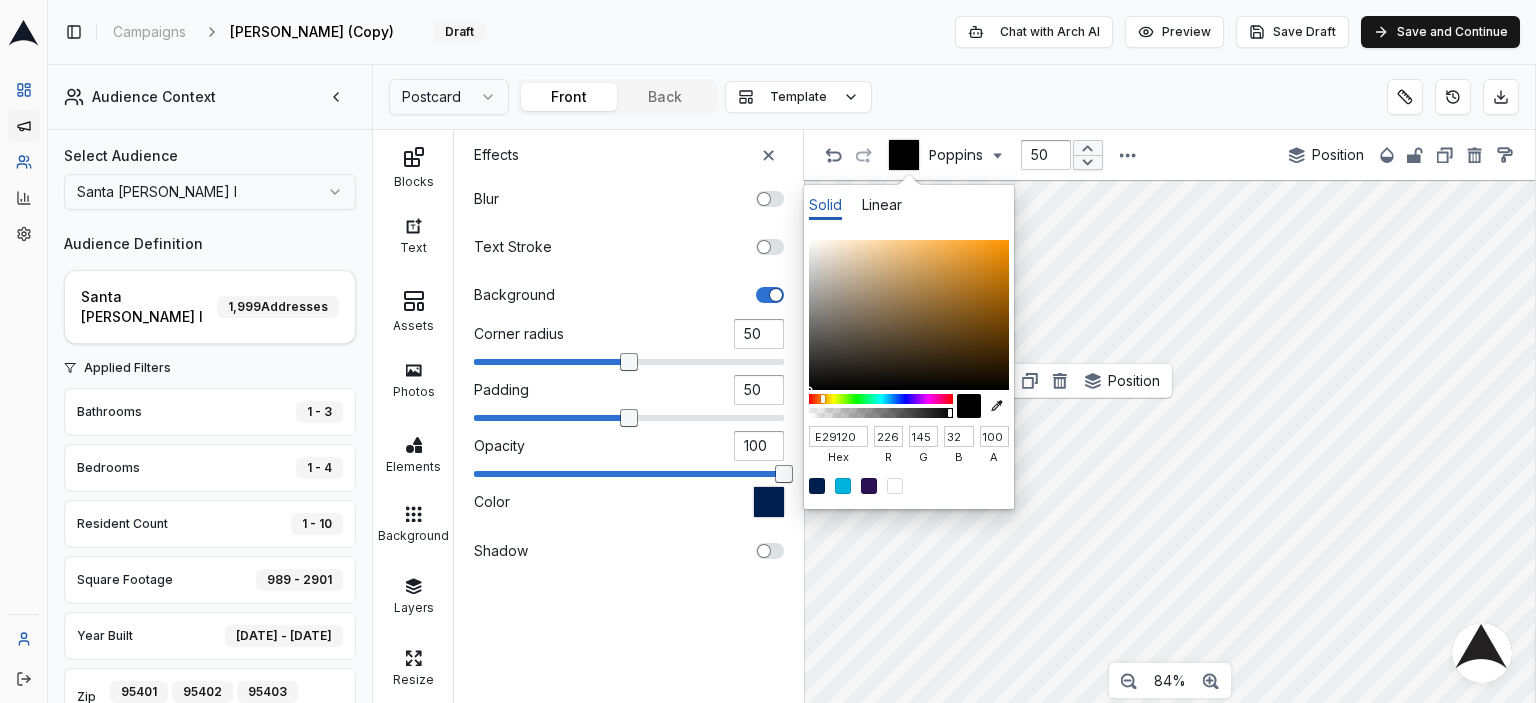 click at bounding box center (909, 315) 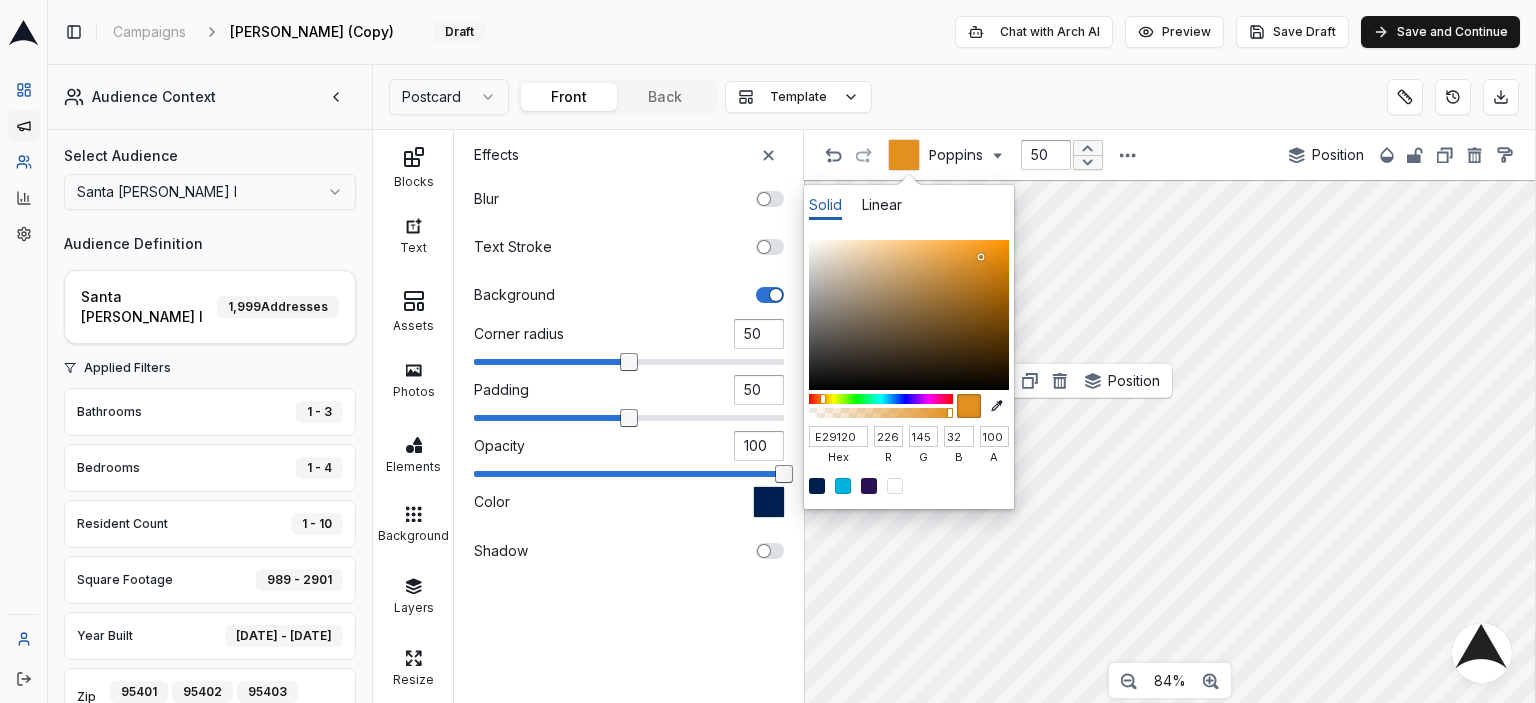 type on "E9931C" 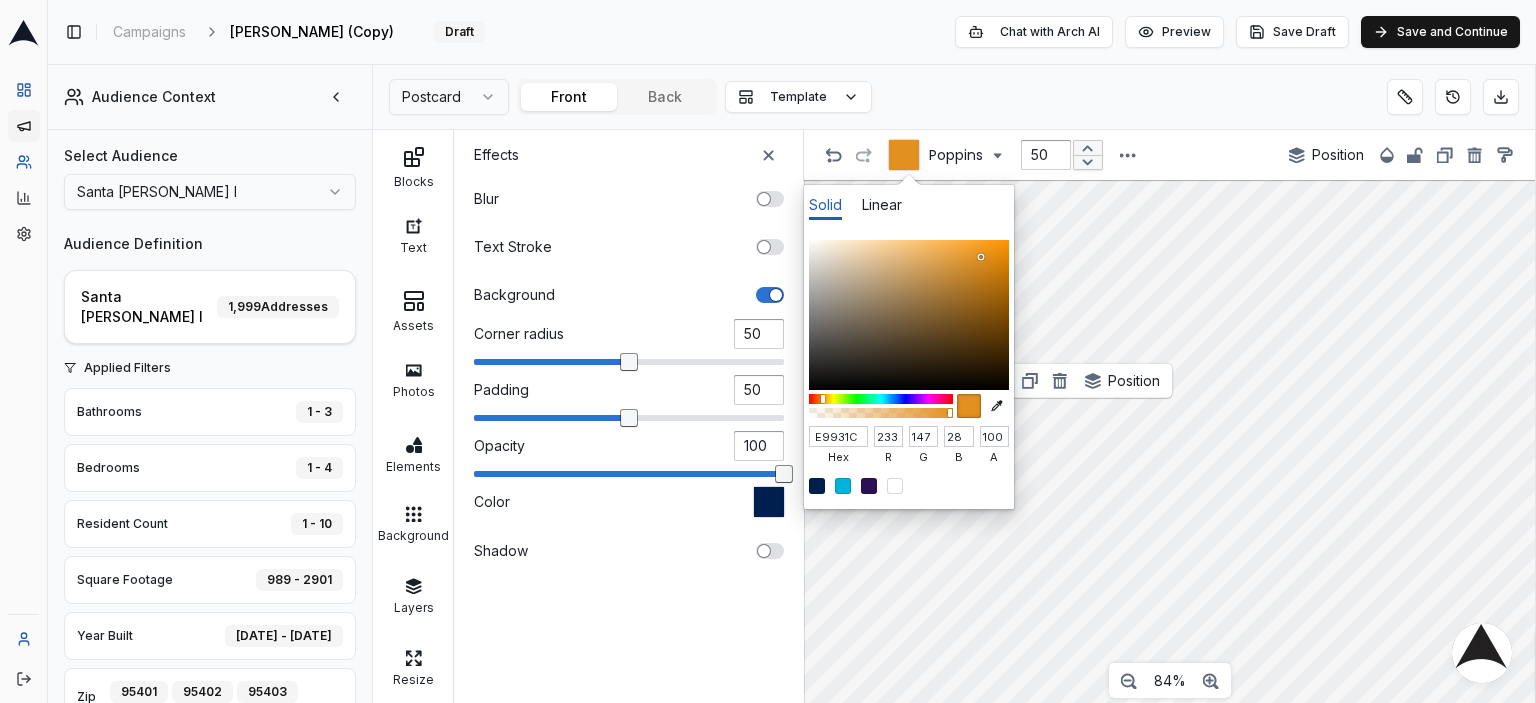 type on "E9931C" 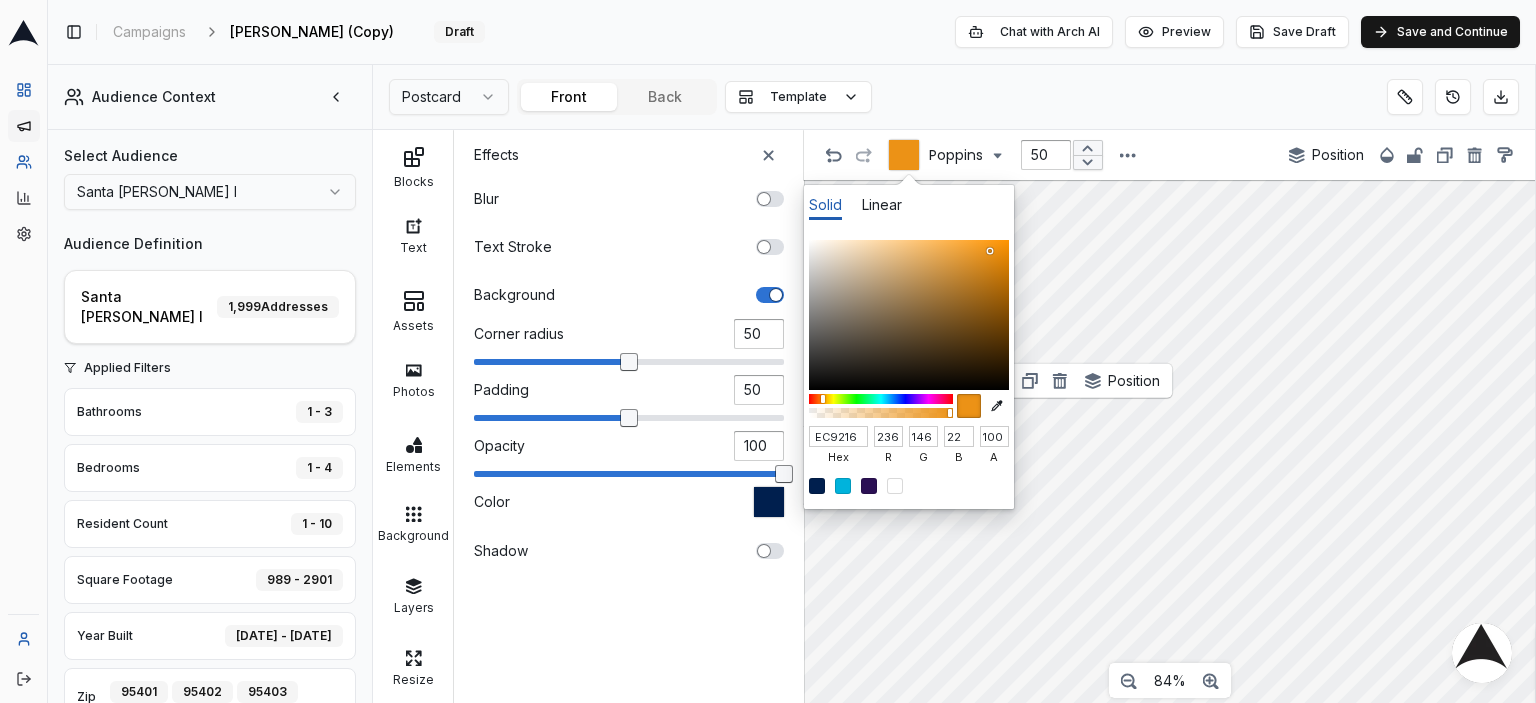 type on "EF9416" 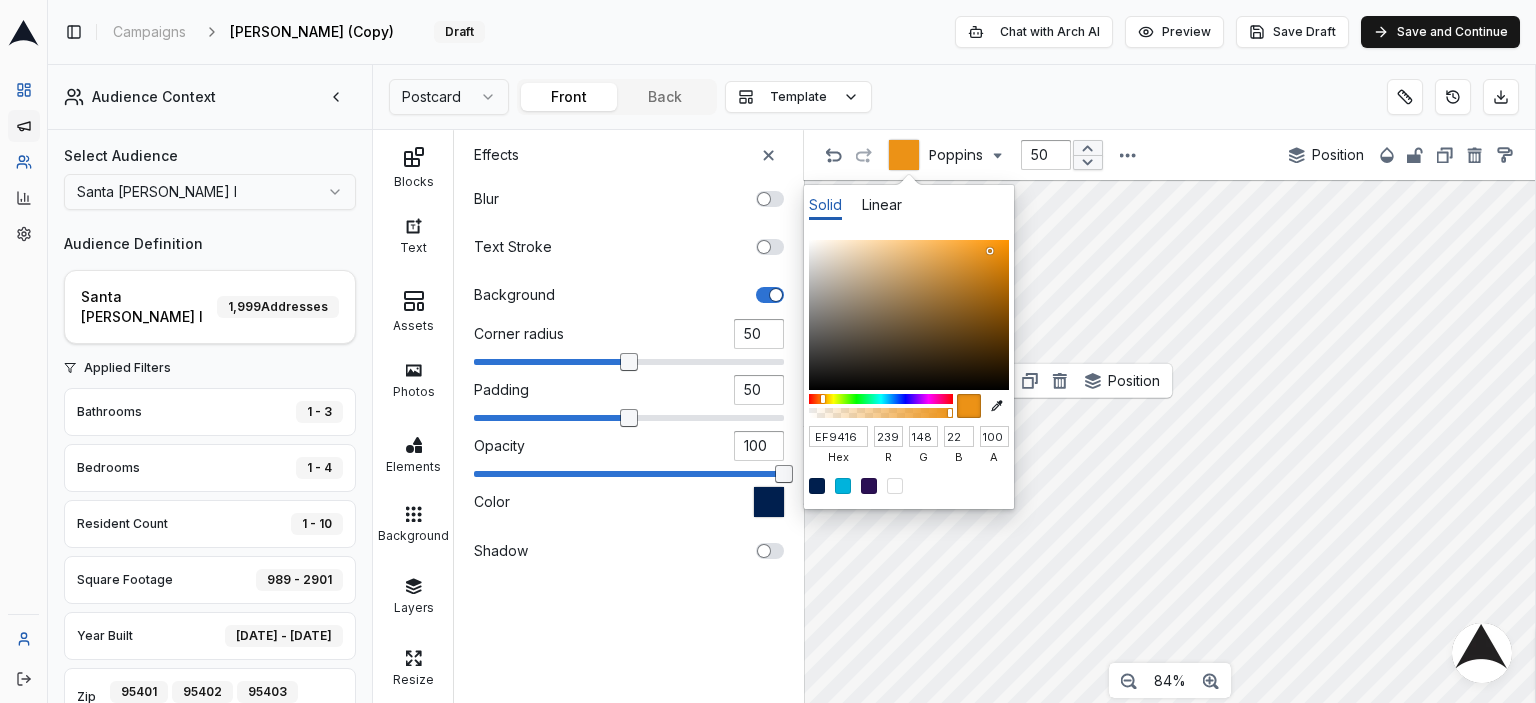 type on "EF9416" 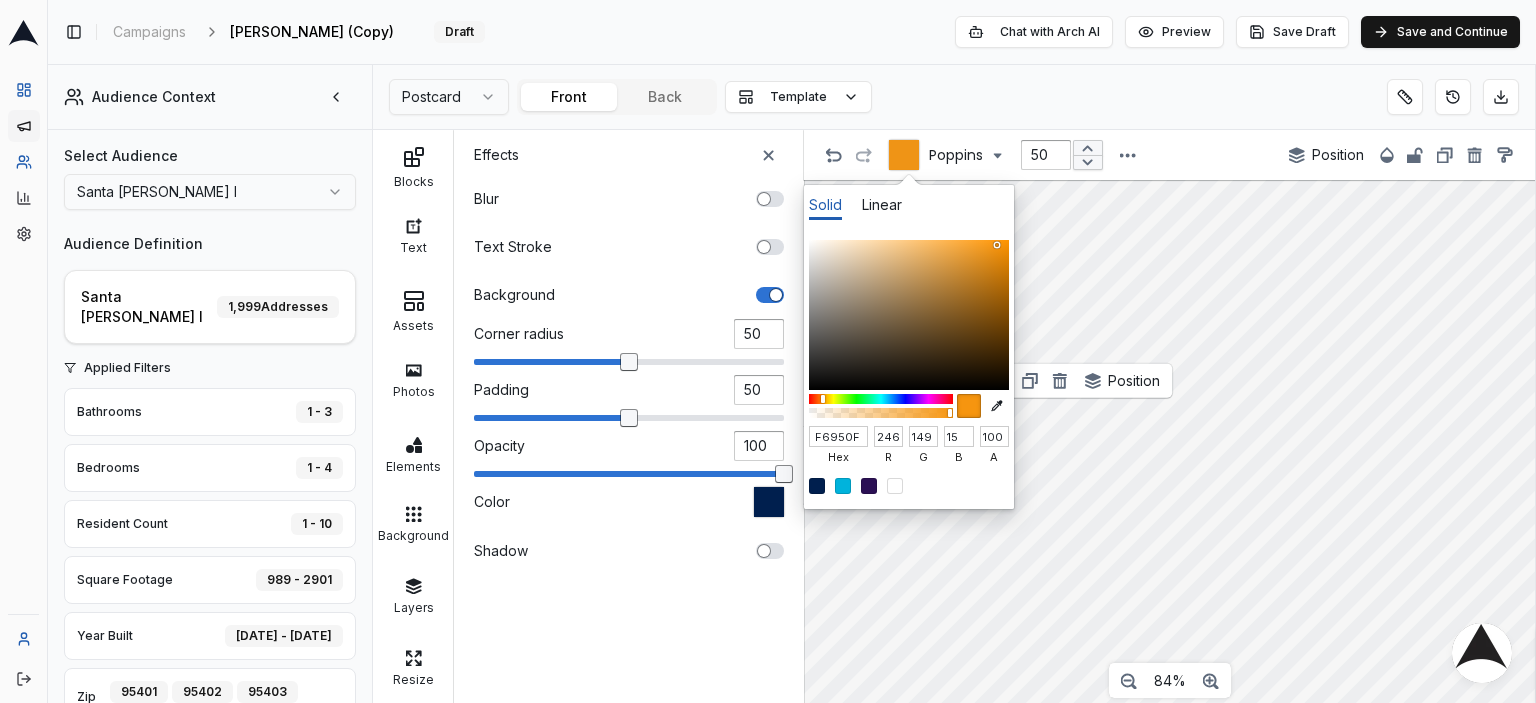 type on "F6950F" 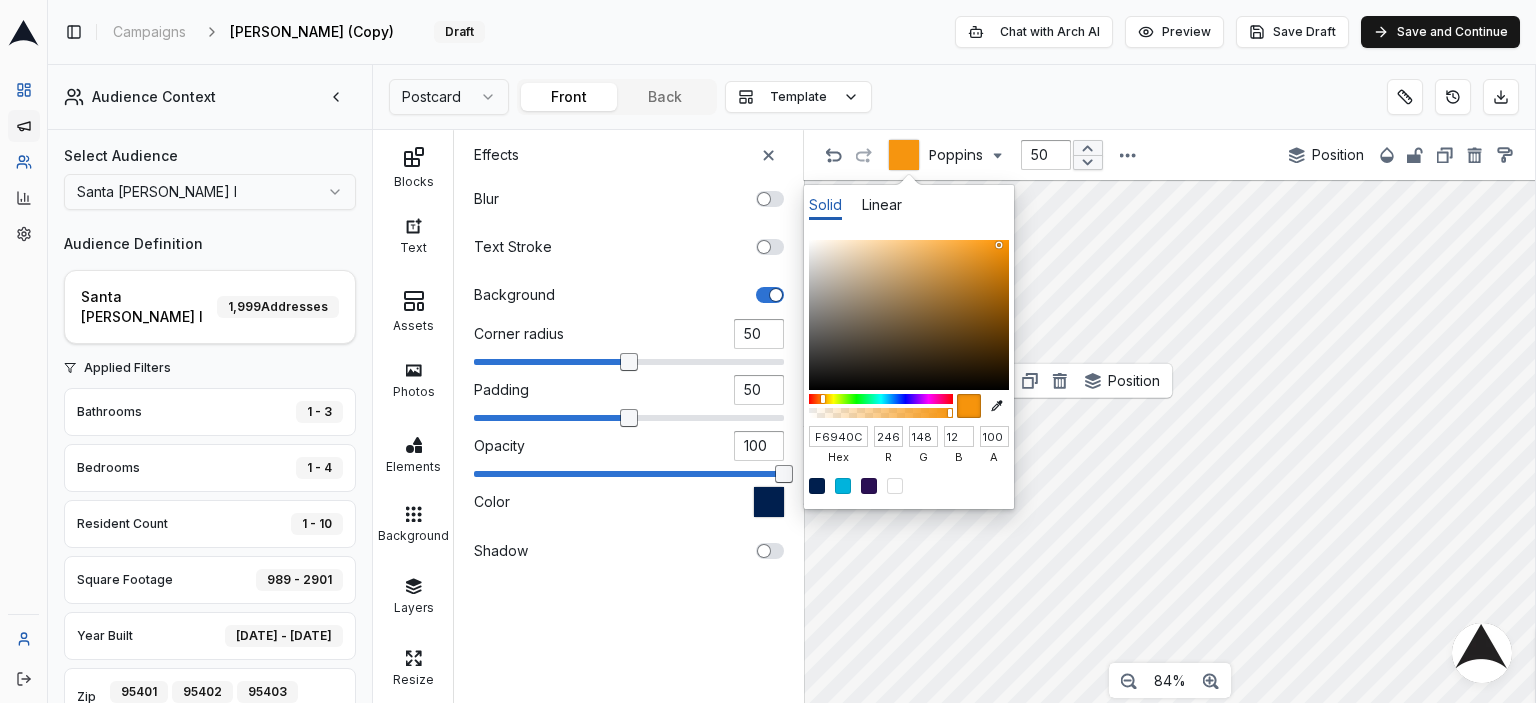 type on "F6940C" 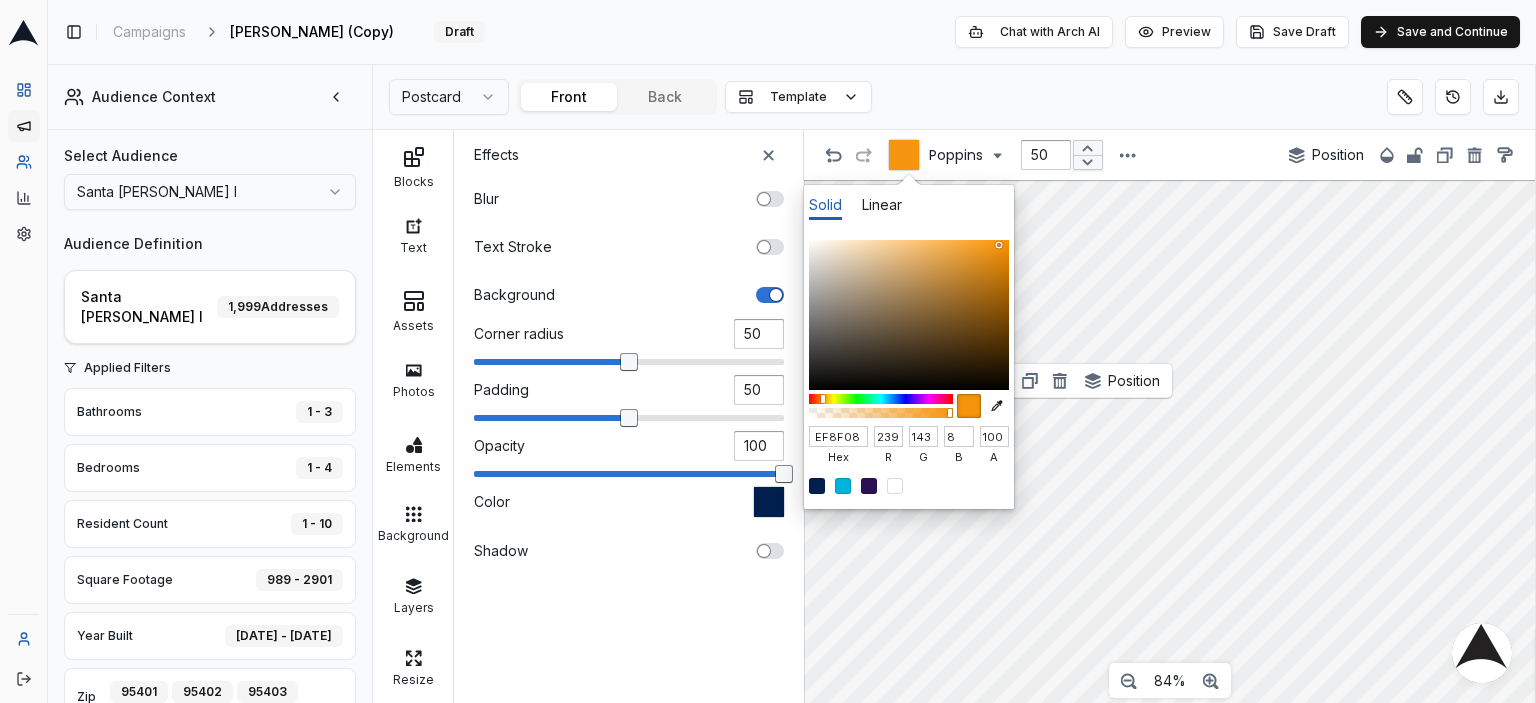 type on "EF8F08" 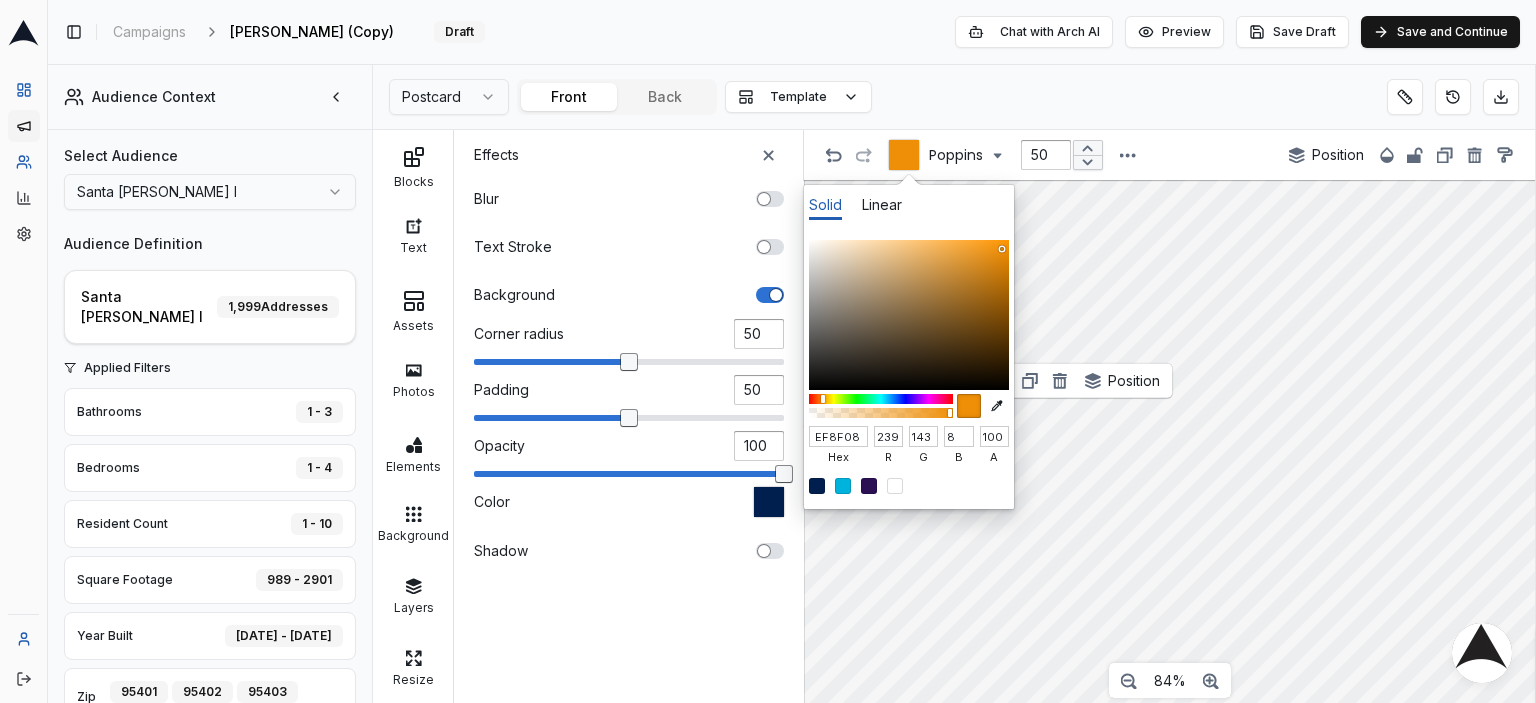 drag, startPoint x: 990, startPoint y: 251, endPoint x: 1003, endPoint y: 249, distance: 13.152946 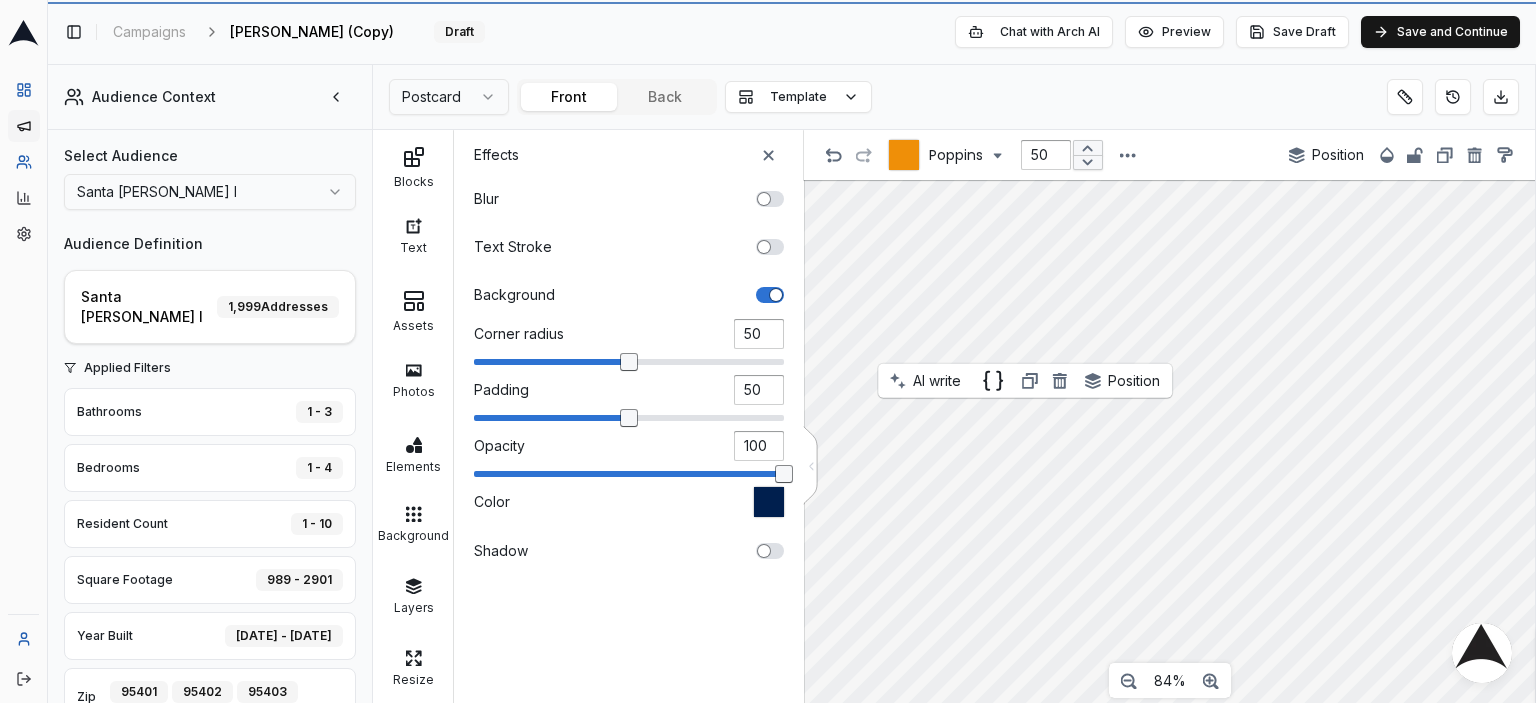 click on "Dashboard Campaigns Audiences Customer Analysis Settings Toggle Sidebar Campaigns ROSA I (Copy) Edit Draft Chat with Arch AI Preview Save Draft Save and Continue Audience Context Select Audience Santa Rosa I Audience Definition Santa Rosa I 1,999  Addresses Applied Filters Bathrooms 1 - 3 Bedrooms 1 - 4 Resident Count 1 - 10 Square Footage 989 - 2901 Year Built 1960 - 2007 Zip Code 95401 95402 95403 95404 95405 and 4 others Property Insights Property Characteristics Avg. Home Age 44 years Last HVAC Install 0 years ago Avg. Home Size 1,791 sq ft Service History Overall Permit Activity (1yr) Overall Permit Activity (5yr) HVAC Permit Holders w/ 1yr Activity HVAC Permit Holders w/ 5yr Activity Non-HVAC Permit Holders w/ 1yr Activity Non-HVAC Permit Holders w/ 5yr Activity Demographics & Property Value Avg. Income Range Avg. Property Value Postcard Front Back Template Blocks Text Assets Photos Elements Background Layers Resize Effects Blur Text Stroke Background Corner radius 50 Padding 50 Opacity 100 Color Shadow" at bounding box center (768, 351) 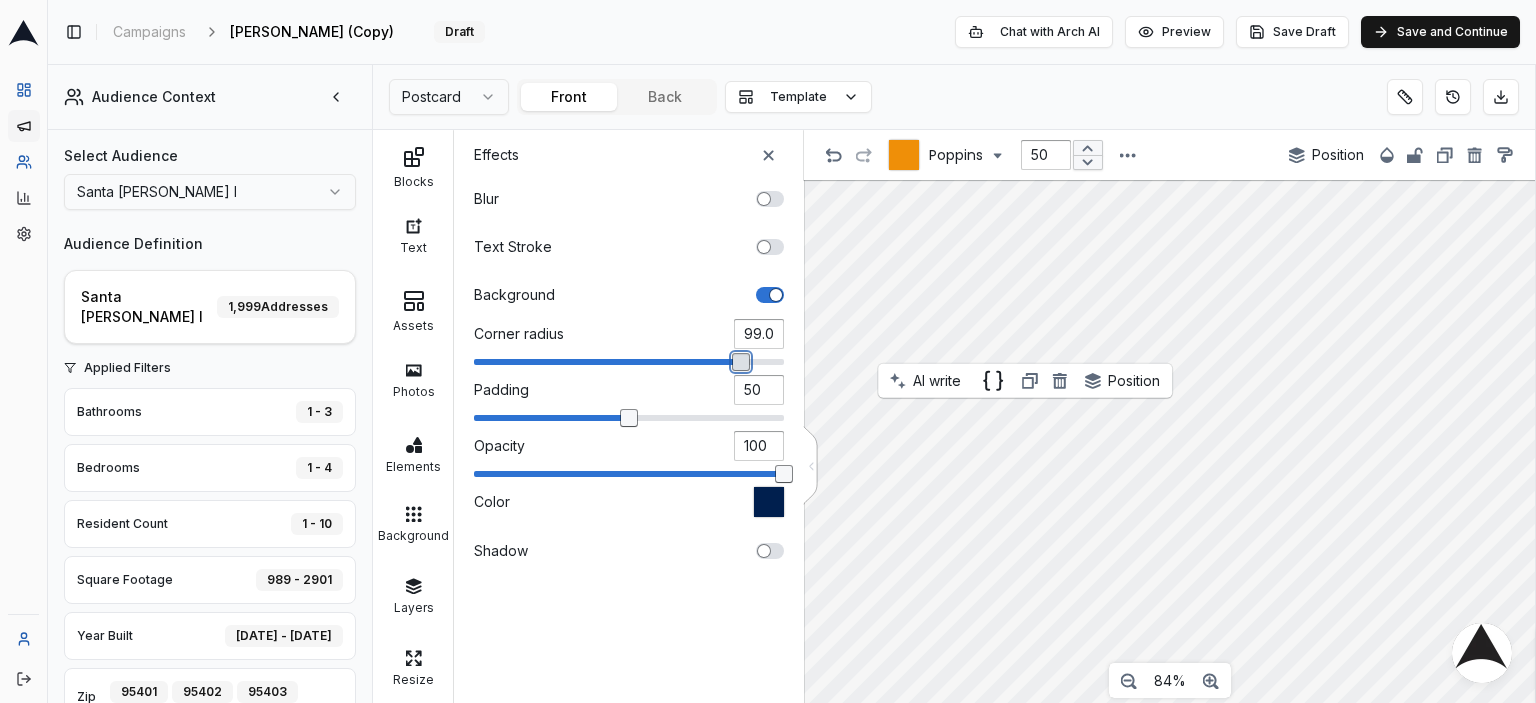type on "100" 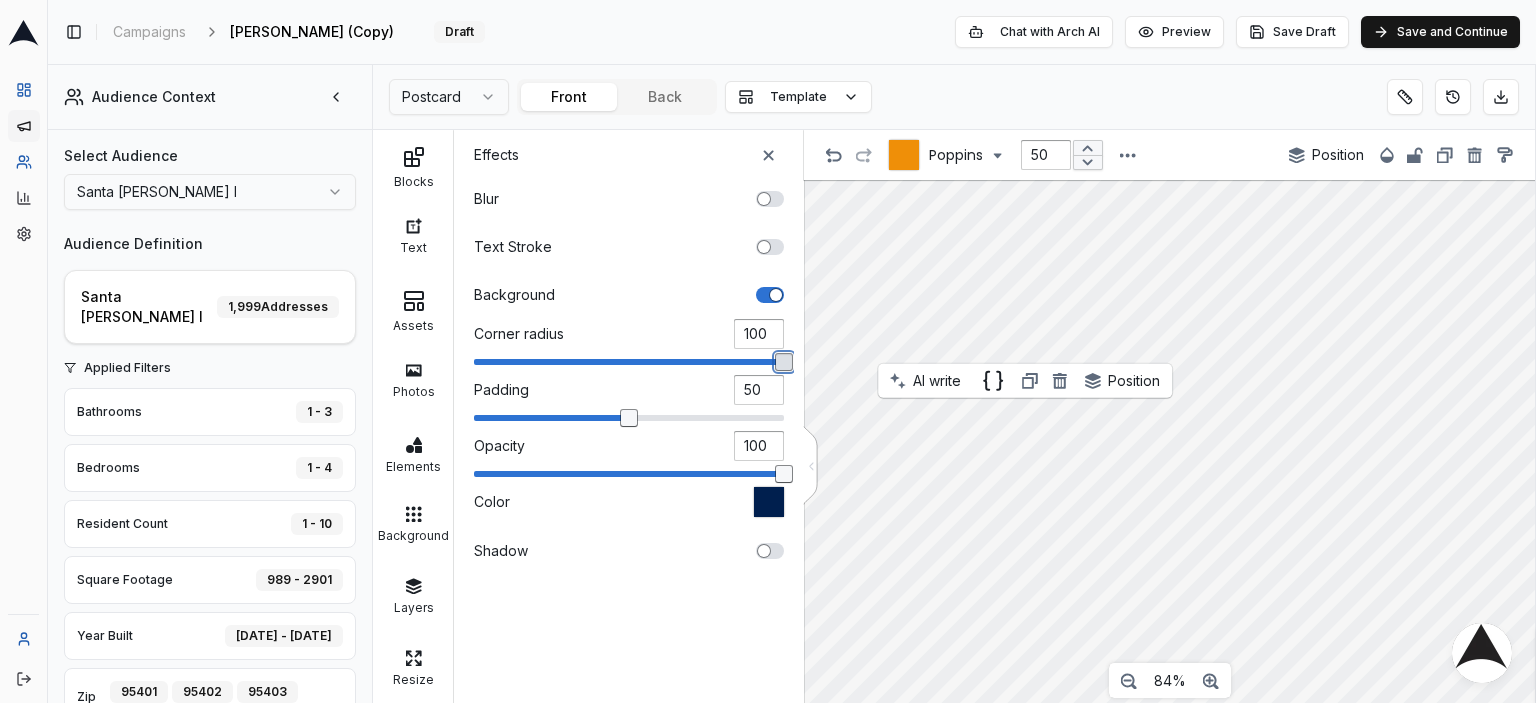drag, startPoint x: 634, startPoint y: 359, endPoint x: 806, endPoint y: 352, distance: 172.14238 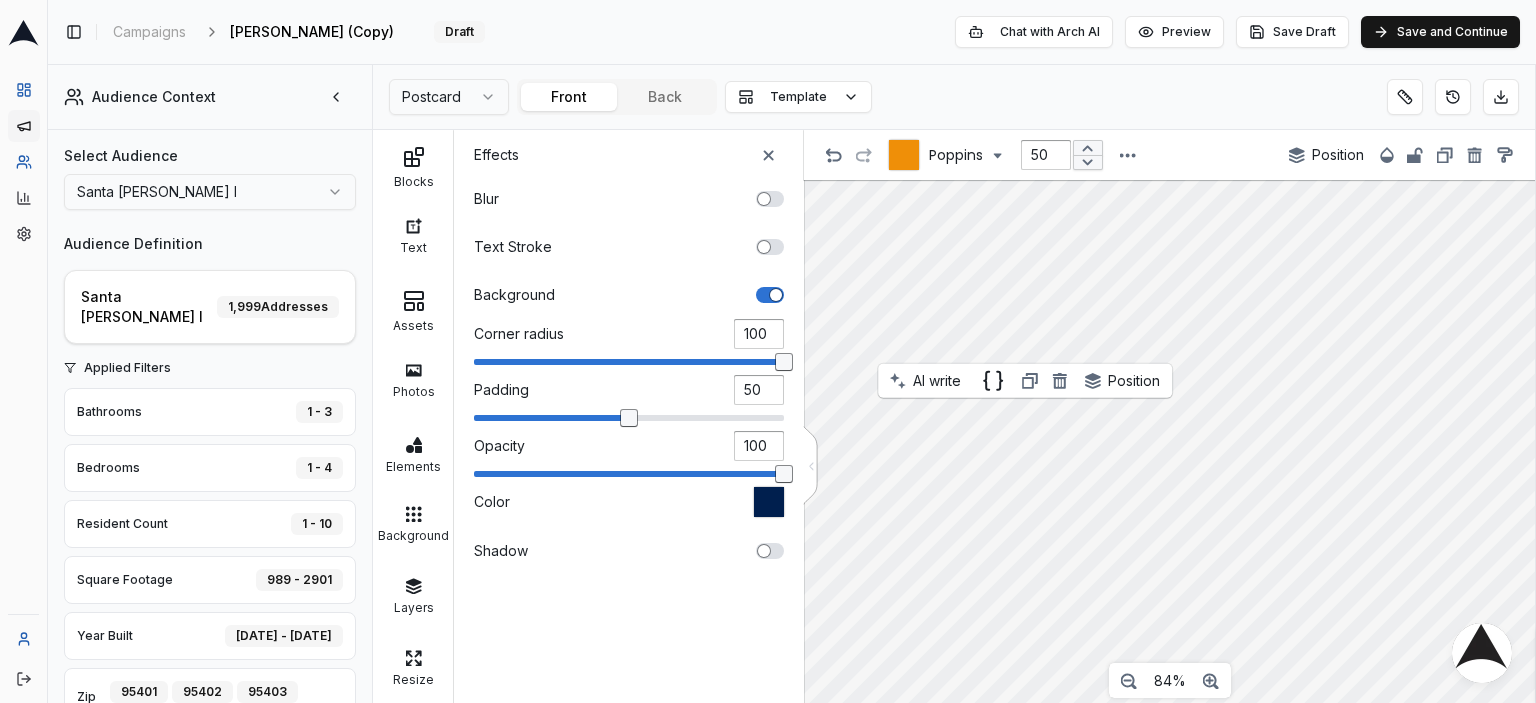 click on "Effects Blur Text Stroke Background Corner radius 100 Padding 50 Opacity 100 Color Shadow" at bounding box center [629, 421] 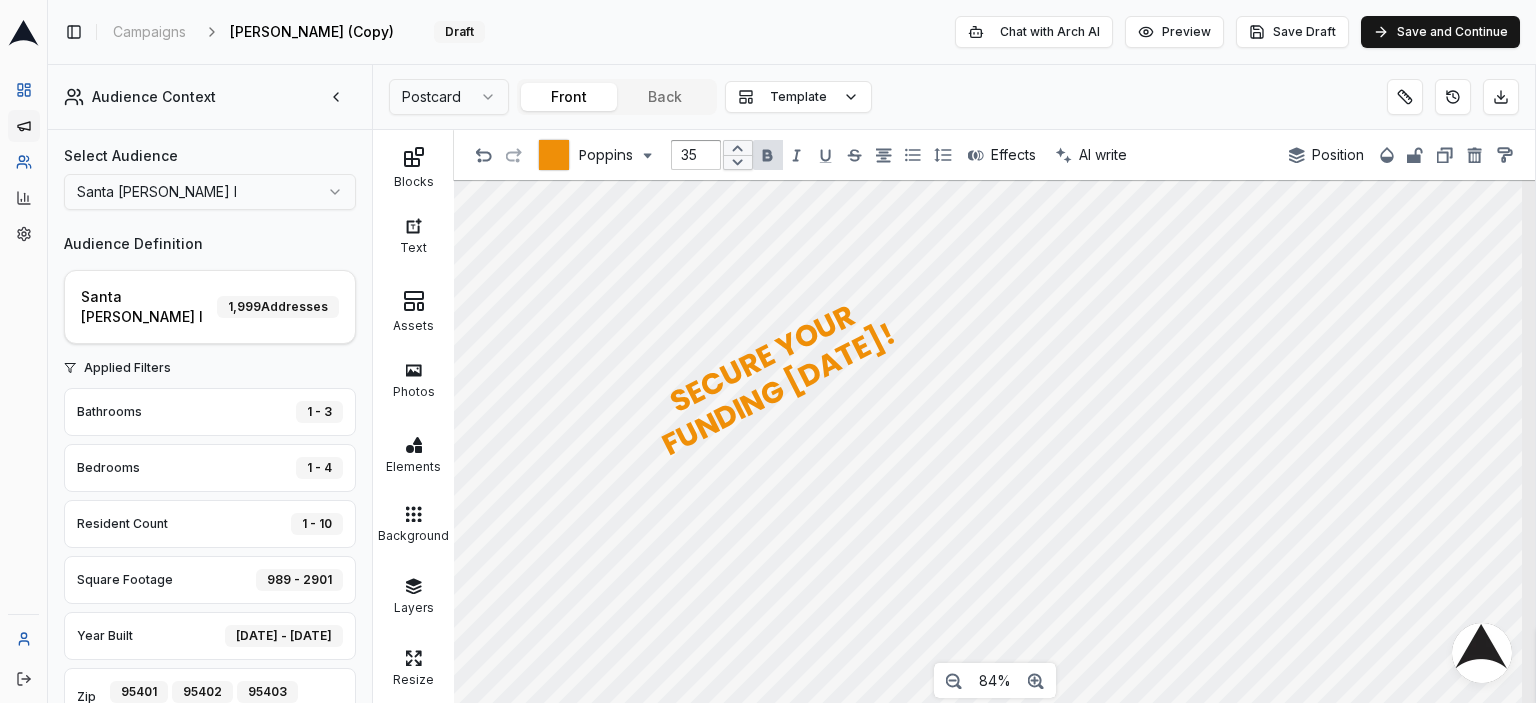 type on "34" 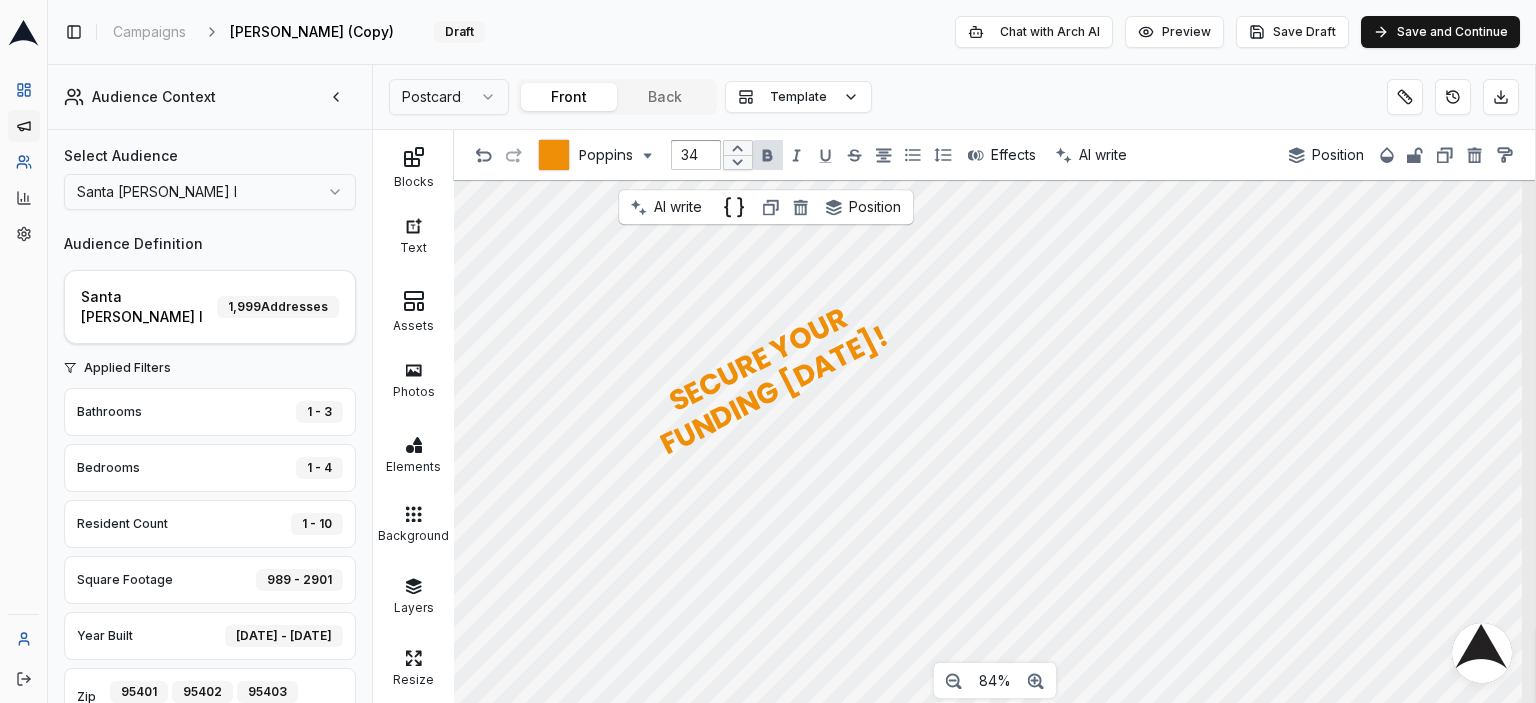 click on "SECURE YOUR FUNDING TODAY!" at bounding box center [774, 379] 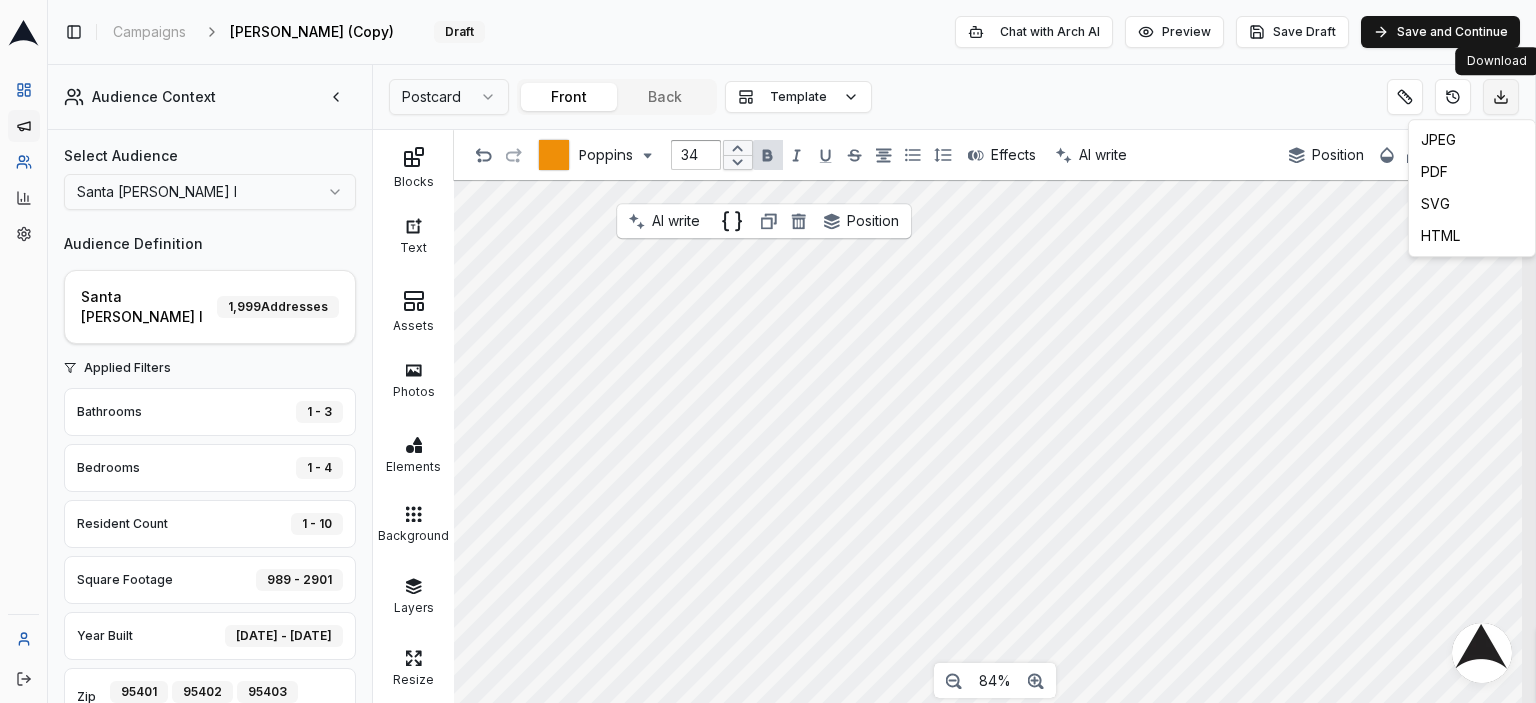 click on "Dashboard Campaigns Audiences Customer Analysis Settings Toggle Sidebar Campaigns ROSA I (Copy) Edit Draft Chat with Arch AI Preview Save Draft Save and Continue Audience Context Select Audience Santa Rosa I Audience Definition Santa Rosa I 1,999  Addresses Applied Filters Bathrooms 1 - 3 Bedrooms 1 - 4 Resident Count 1 - 10 Square Footage 989 - 2901 Year Built 1960 - 2007 Zip Code 95401 95402 95403 95404 95405 and 4 others Property Insights Property Characteristics Avg. Home Age 44 years Last HVAC Install 0 years ago Avg. Home Size 1,791 sq ft Service History Overall Permit Activity (1yr) Overall Permit Activity (5yr) HVAC Permit Holders w/ 1yr Activity HVAC Permit Holders w/ 5yr Activity Non-HVAC Permit Holders w/ 1yr Activity Non-HVAC Permit Holders w/ 5yr Activity Demographics & Property Value Avg. Income Range Avg. Property Value Postcard Front Back Template Blocks Text Assets Photos Elements Background Layers Resize Poppins 34 Effects AI write Position AI write Position 84% Chat with Arch AI JPEG PDF" at bounding box center (768, 351) 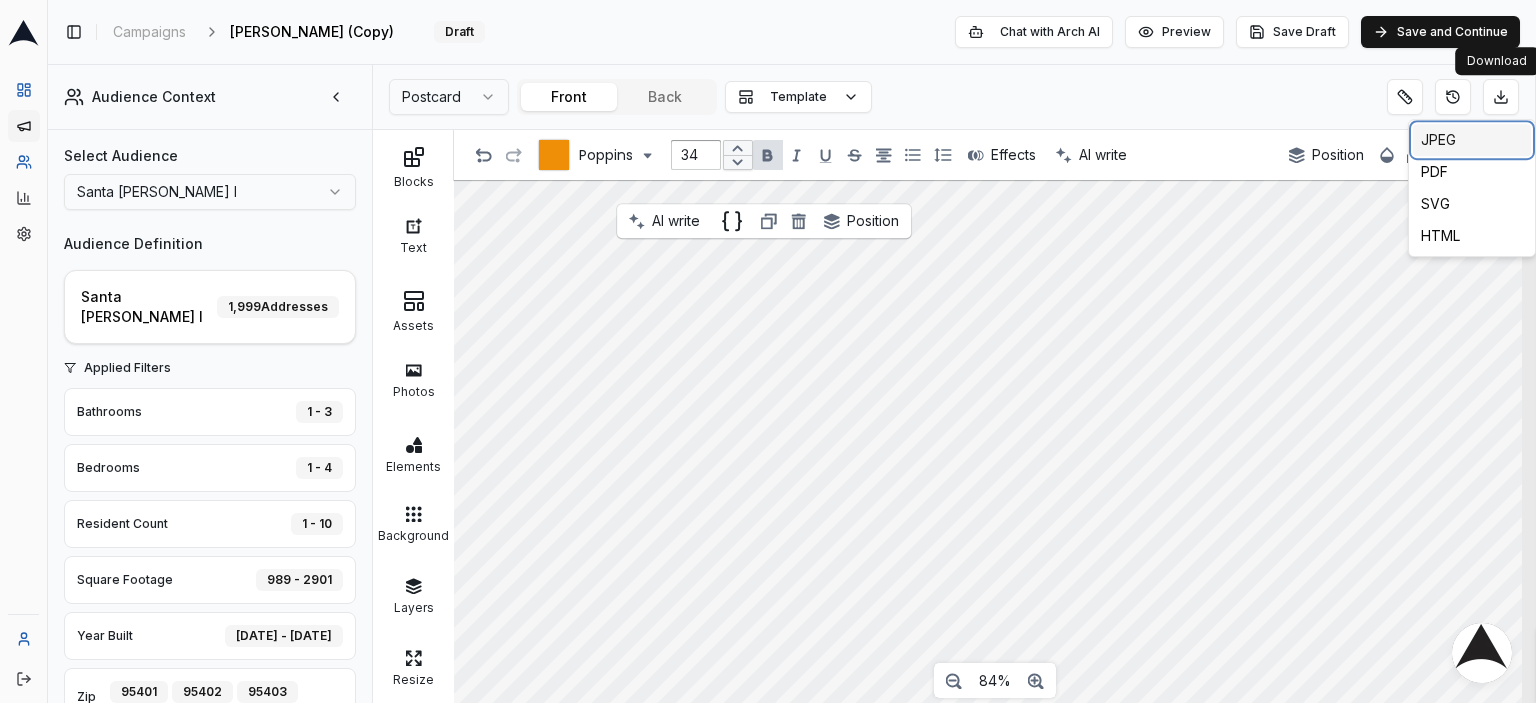 click on "JPEG" at bounding box center (1472, 140) 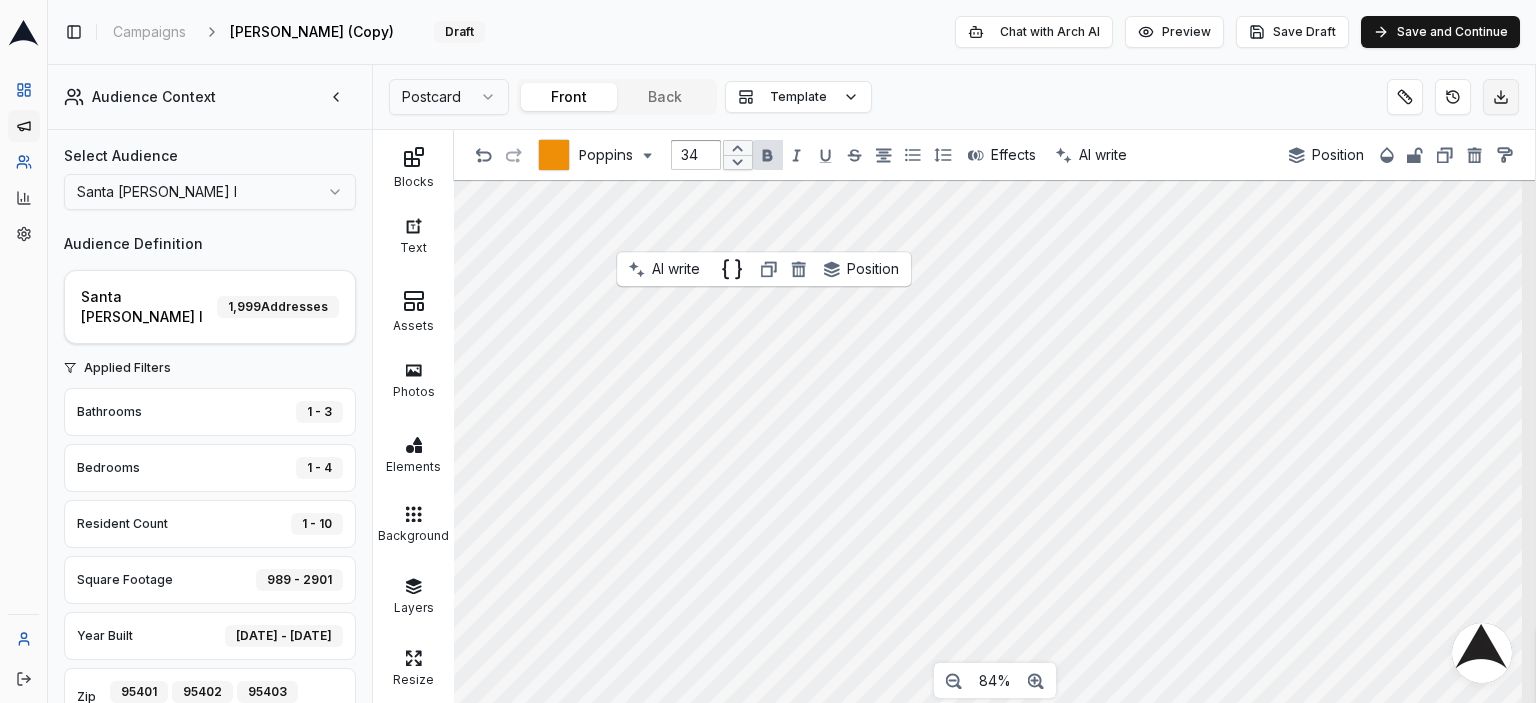 click on "Dashboard Campaigns Audiences Customer Analysis Settings Toggle Sidebar Campaigns ROSA I (Copy) Edit Draft Chat with Arch AI Preview Save Draft Save and Continue Audience Context Select Audience Santa Rosa I Audience Definition Santa Rosa I 1,999  Addresses Applied Filters Bathrooms 1 - 3 Bedrooms 1 - 4 Resident Count 1 - 10 Square Footage 989 - 2901 Year Built 1960 - 2007 Zip Code 95401 95402 95403 95404 95405 and 4 others Property Insights Property Characteristics Avg. Home Age 44 years Last HVAC Install 0 years ago Avg. Home Size 1,791 sq ft Service History Overall Permit Activity (1yr) Overall Permit Activity (5yr) HVAC Permit Holders w/ 1yr Activity HVAC Permit Holders w/ 5yr Activity Non-HVAC Permit Holders w/ 1yr Activity Non-HVAC Permit Holders w/ 5yr Activity Demographics & Property Value Avg. Income Range Avg. Property Value Postcard Front Back Template Blocks Text Assets Photos Elements Background Layers Resize Poppins 34 Effects AI write Position AI write Position 84% Chat with Arch AI" at bounding box center (768, 351) 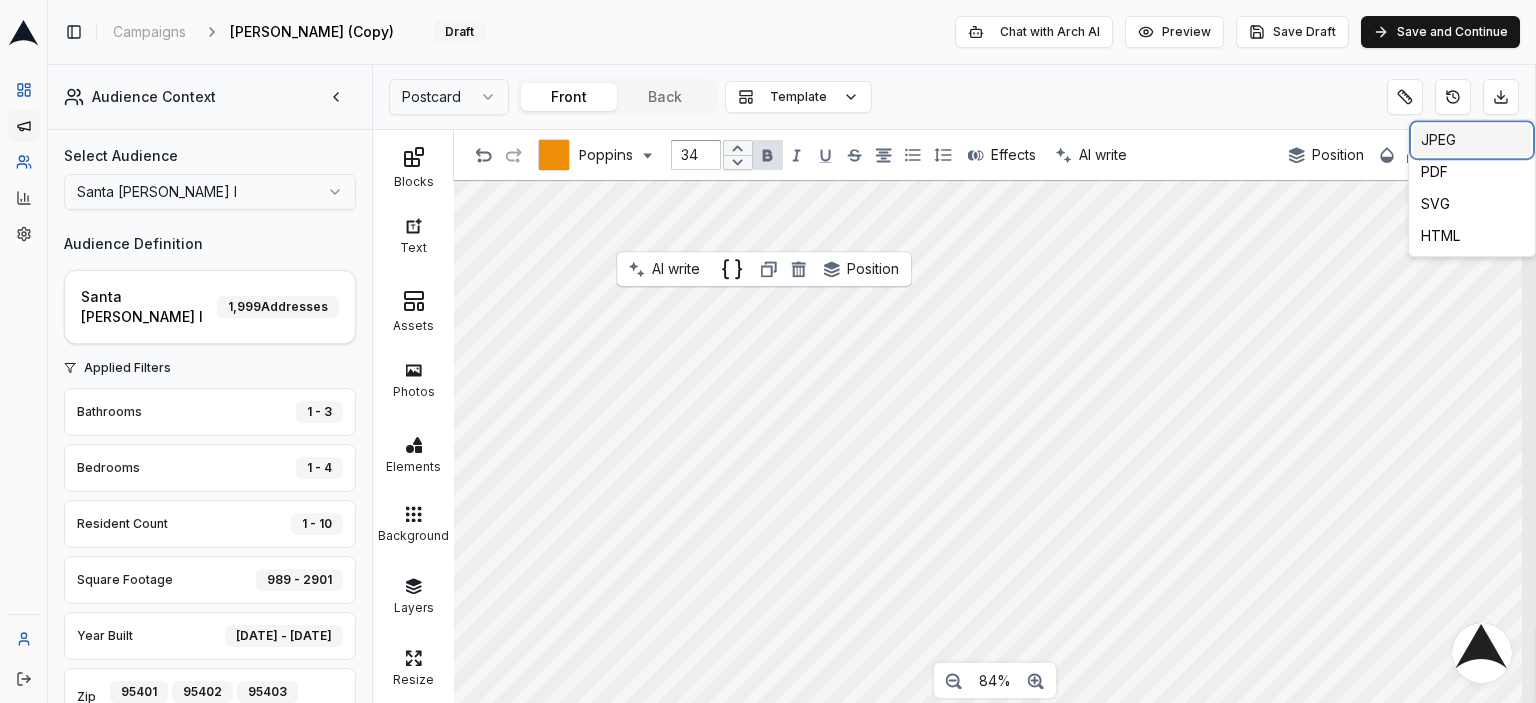 click on "JPEG" at bounding box center (1472, 140) 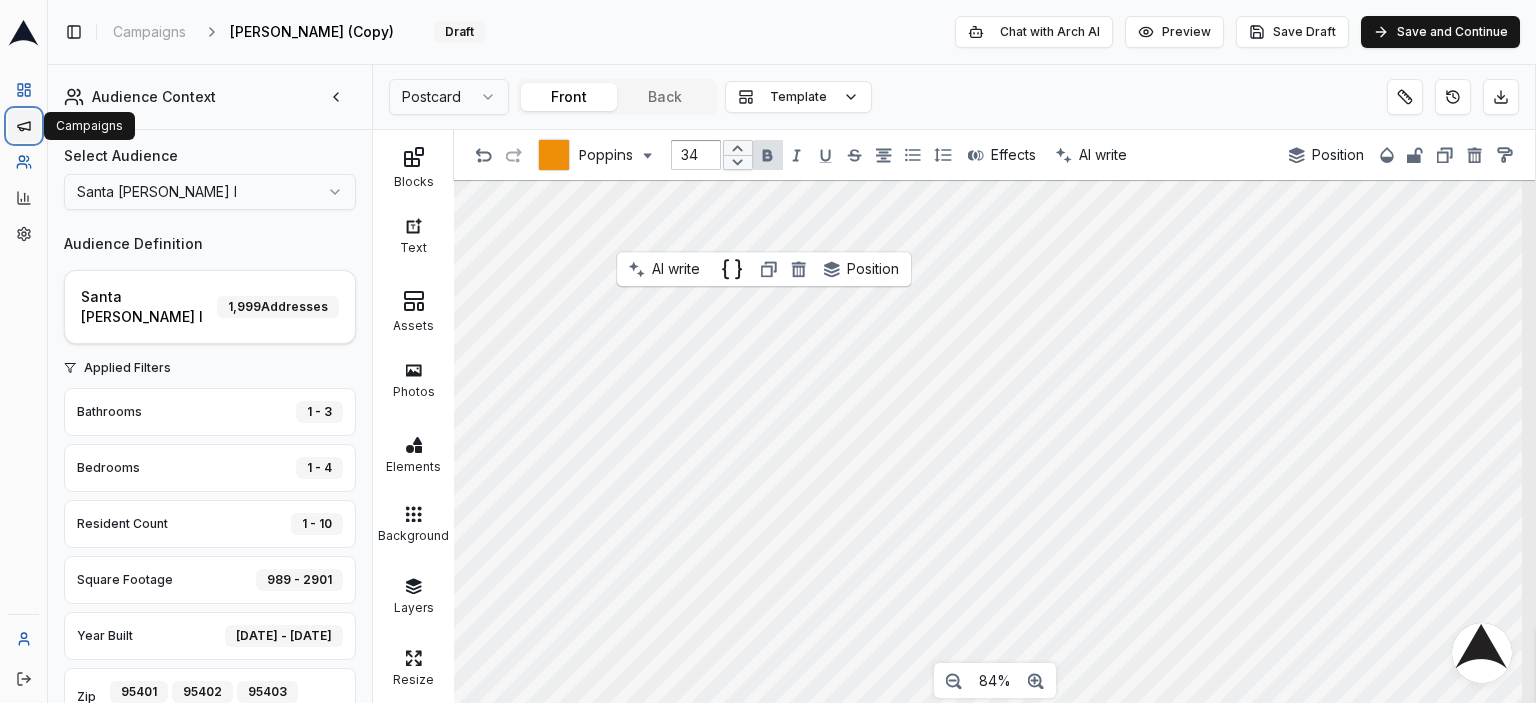 click on "Campaigns" at bounding box center (24, 126) 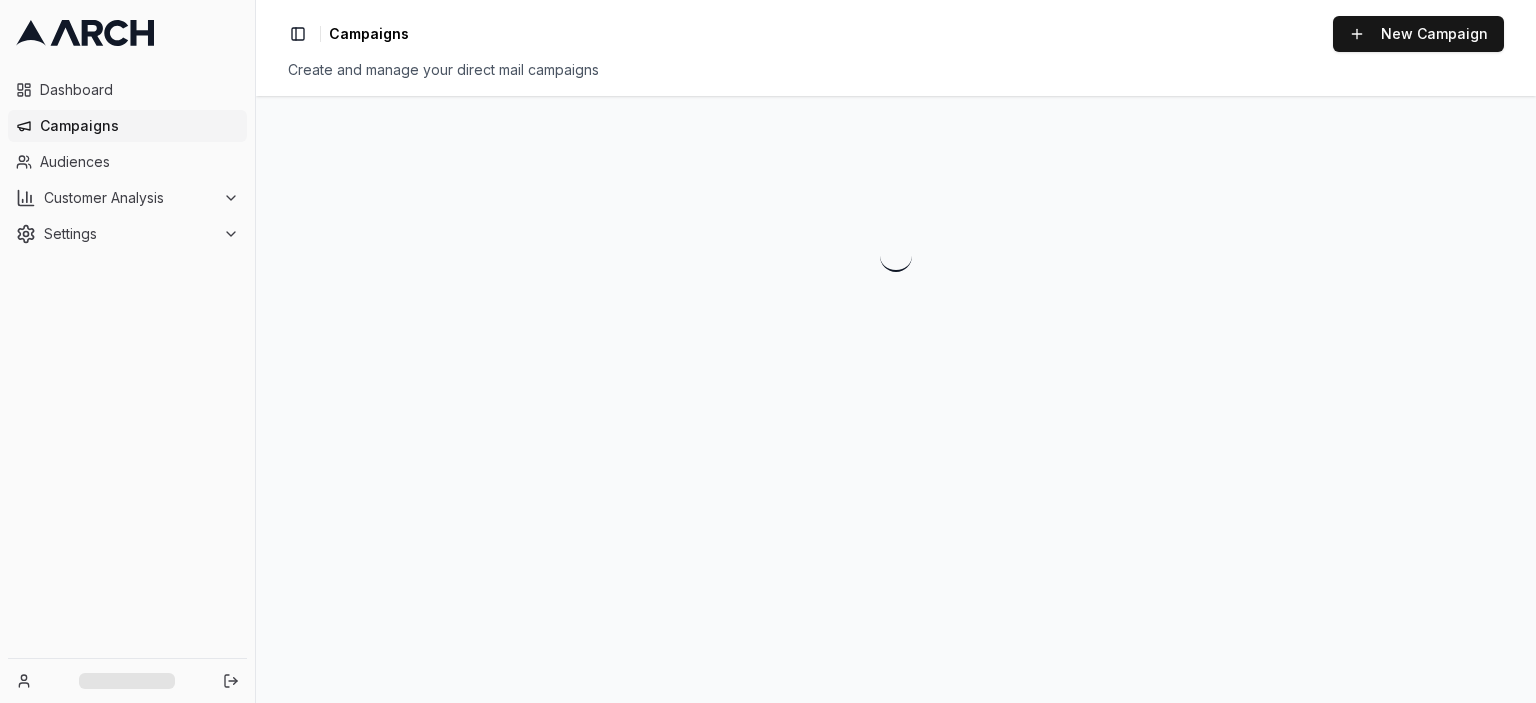 scroll, scrollTop: 0, scrollLeft: 0, axis: both 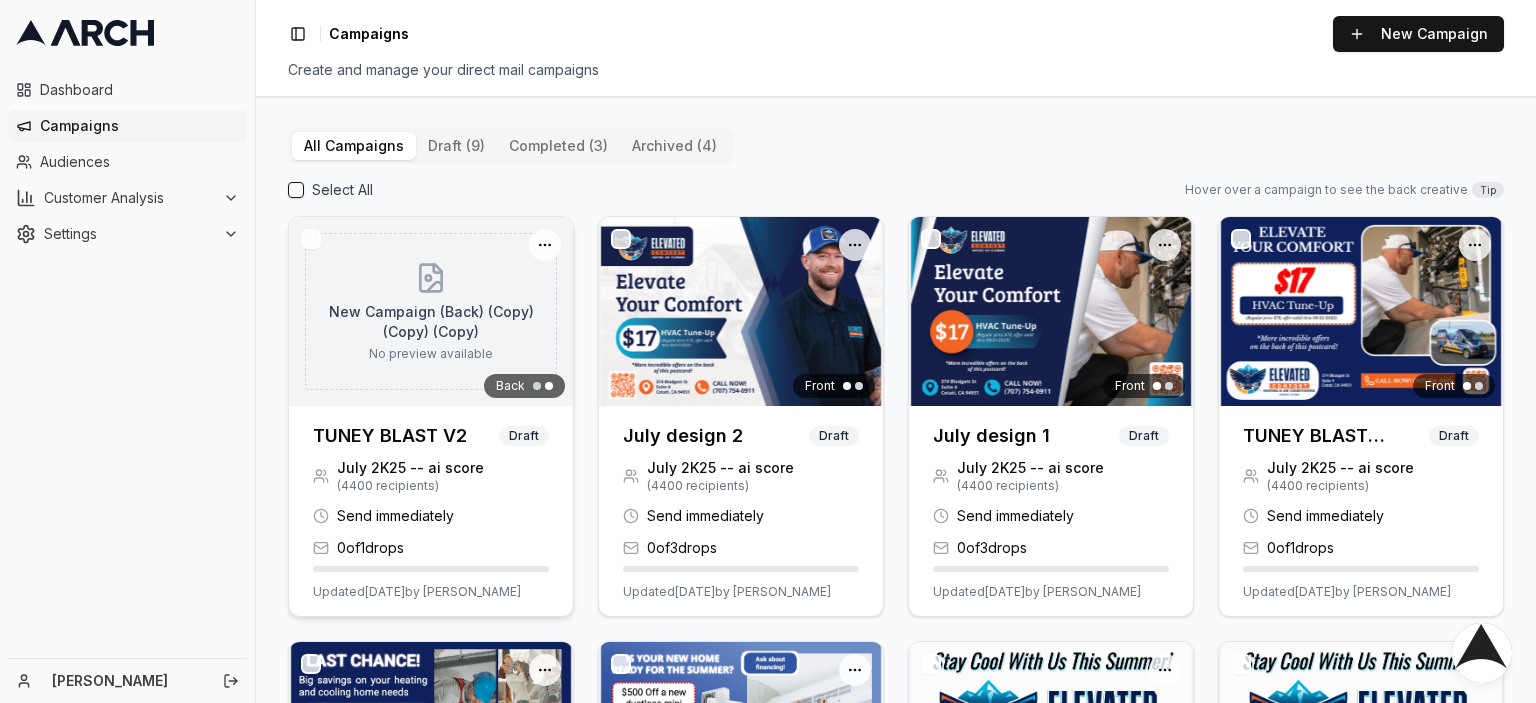 click on "New Campaign (Back) (Copy) (Copy) (Copy)" at bounding box center [431, 322] 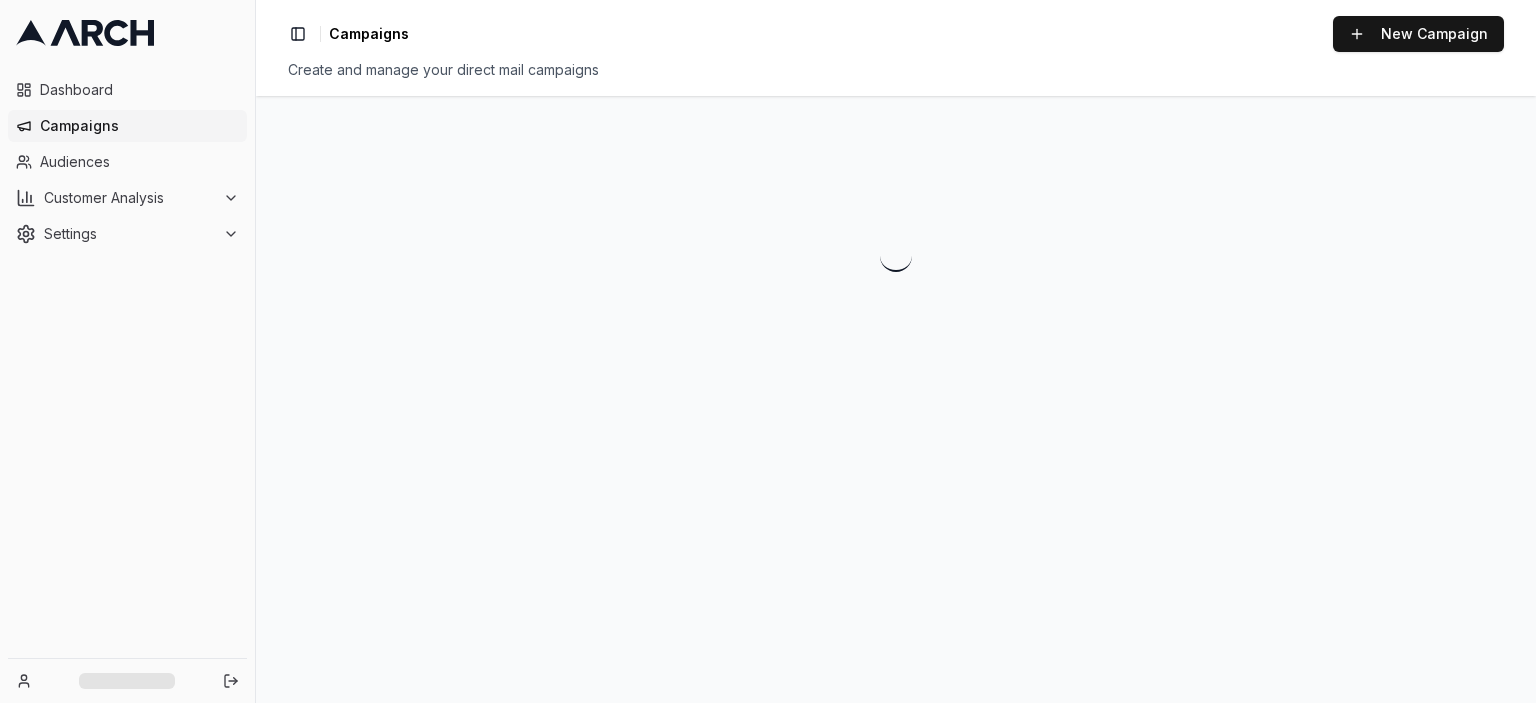 scroll, scrollTop: 0, scrollLeft: 0, axis: both 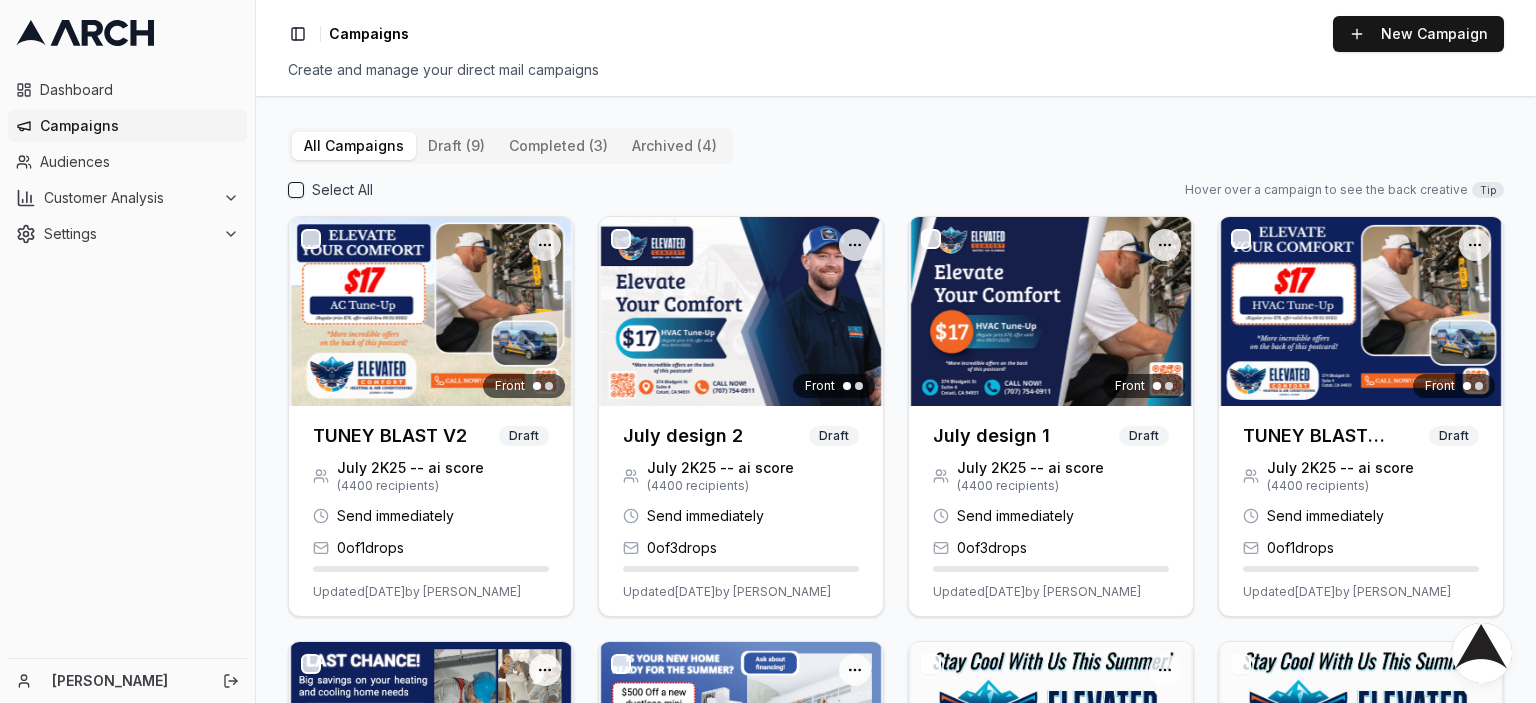 click on "Dashboard Campaigns Audiences Customer Analysis Settings" at bounding box center [127, 362] 